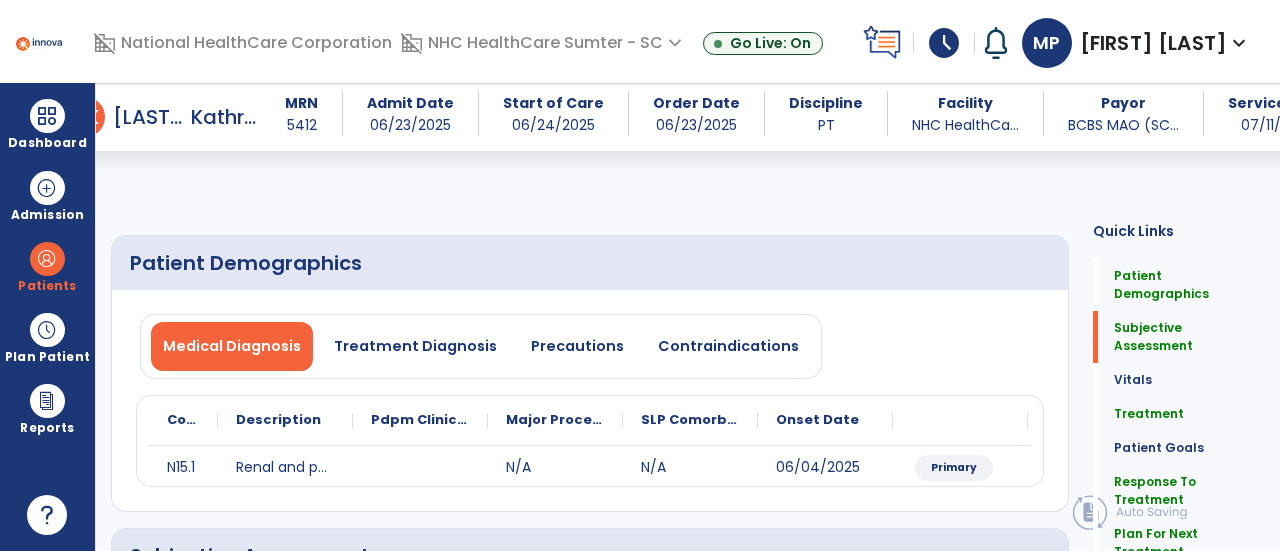 select on "*" 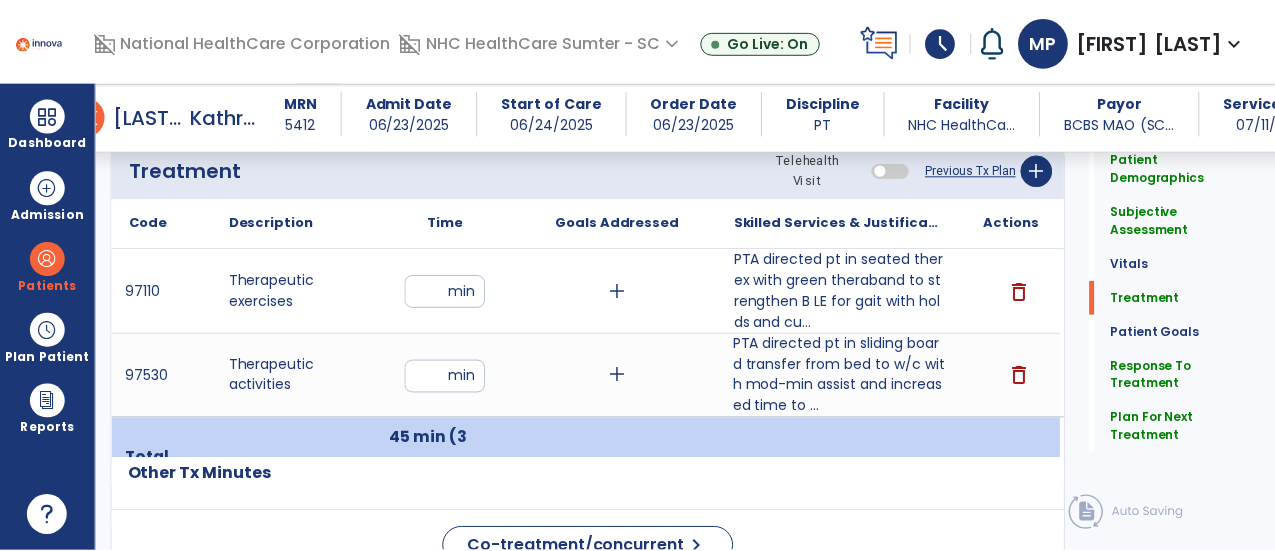 scroll, scrollTop: 1166, scrollLeft: 0, axis: vertical 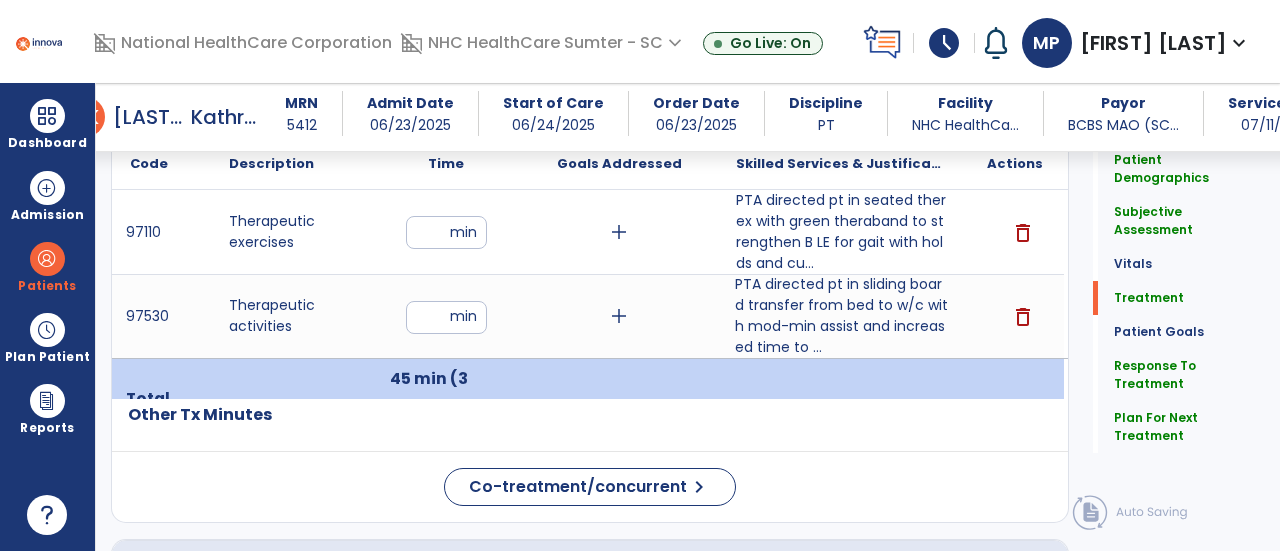 click on "PTA directed pt in sliding board transfer from bed to w/c with mod-min assist and increased time to ..." at bounding box center [841, 316] 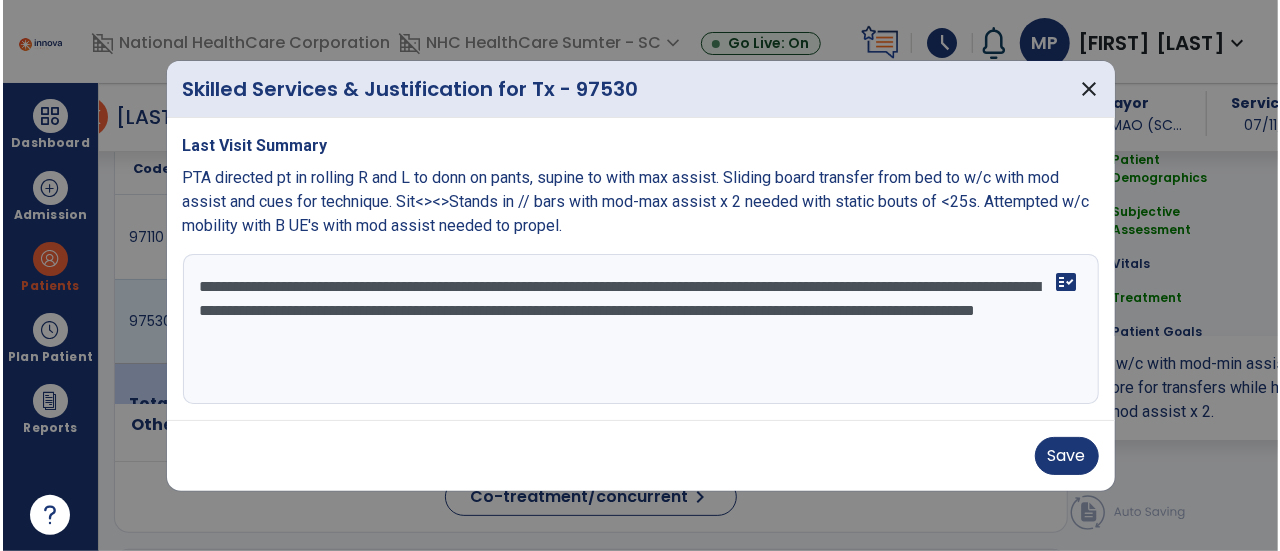 scroll, scrollTop: 1166, scrollLeft: 0, axis: vertical 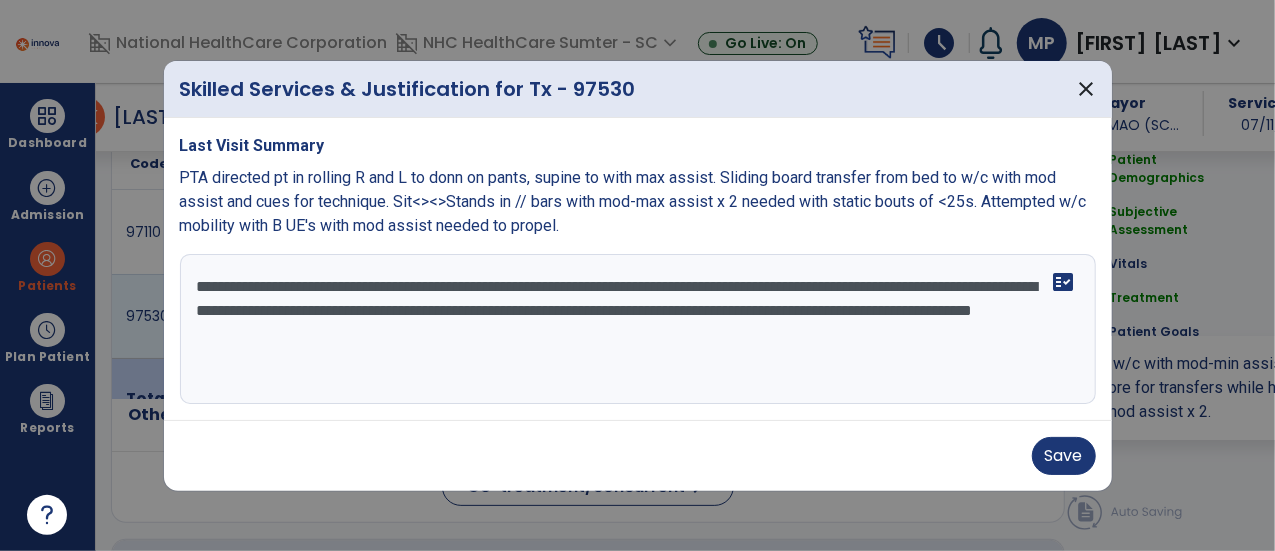 click on "**********" at bounding box center [638, 329] 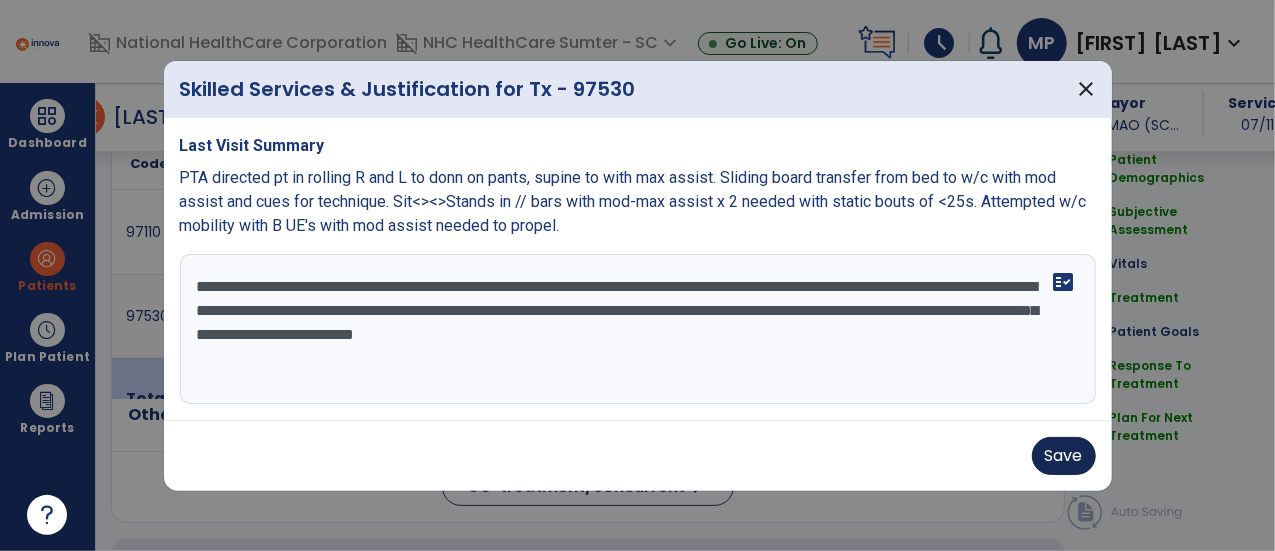 type on "**********" 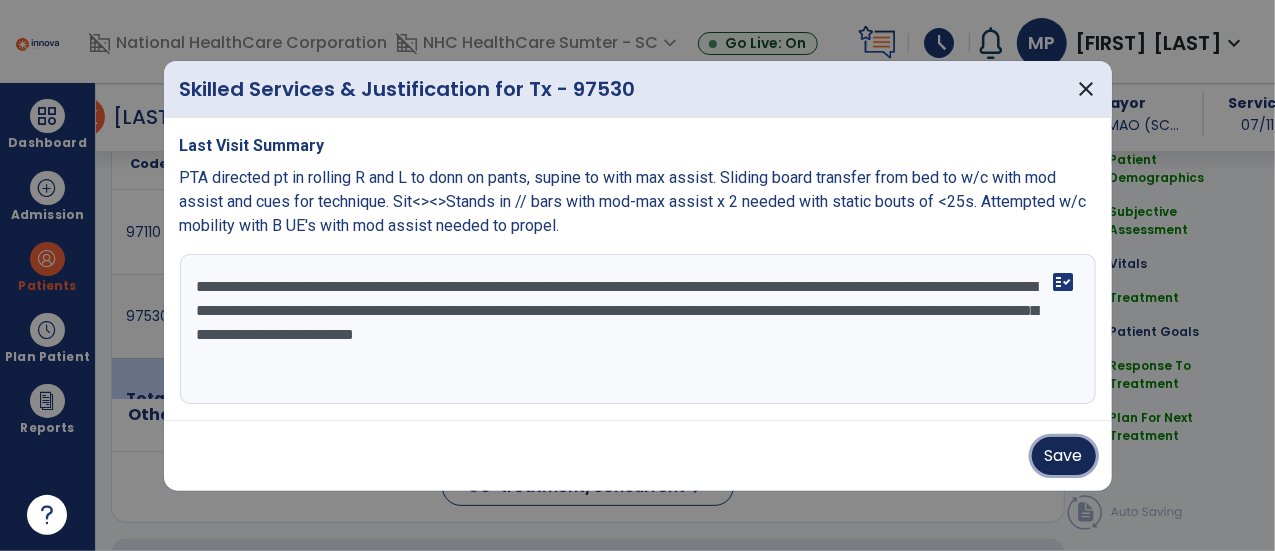 click on "Save" at bounding box center [1064, 456] 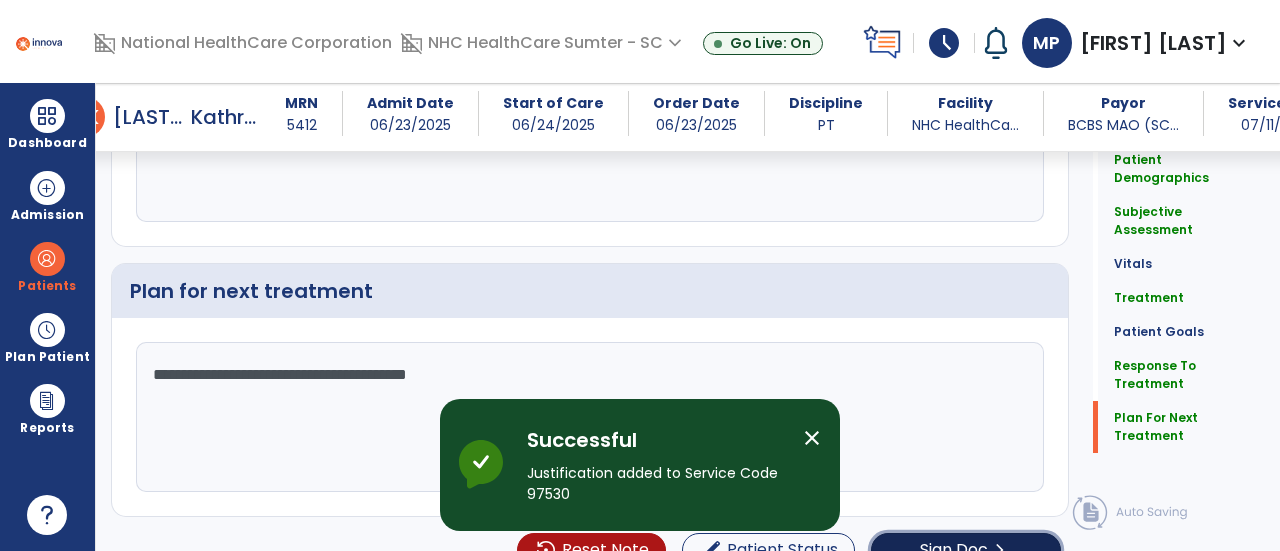 click on "Sign Doc  chevron_right" 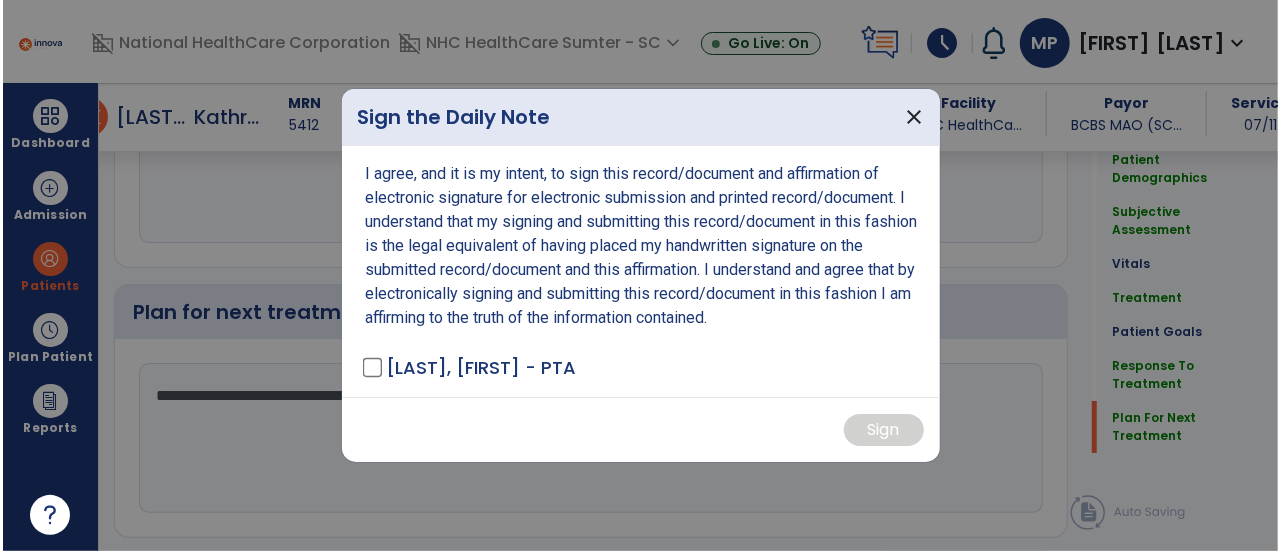 scroll, scrollTop: 3774, scrollLeft: 0, axis: vertical 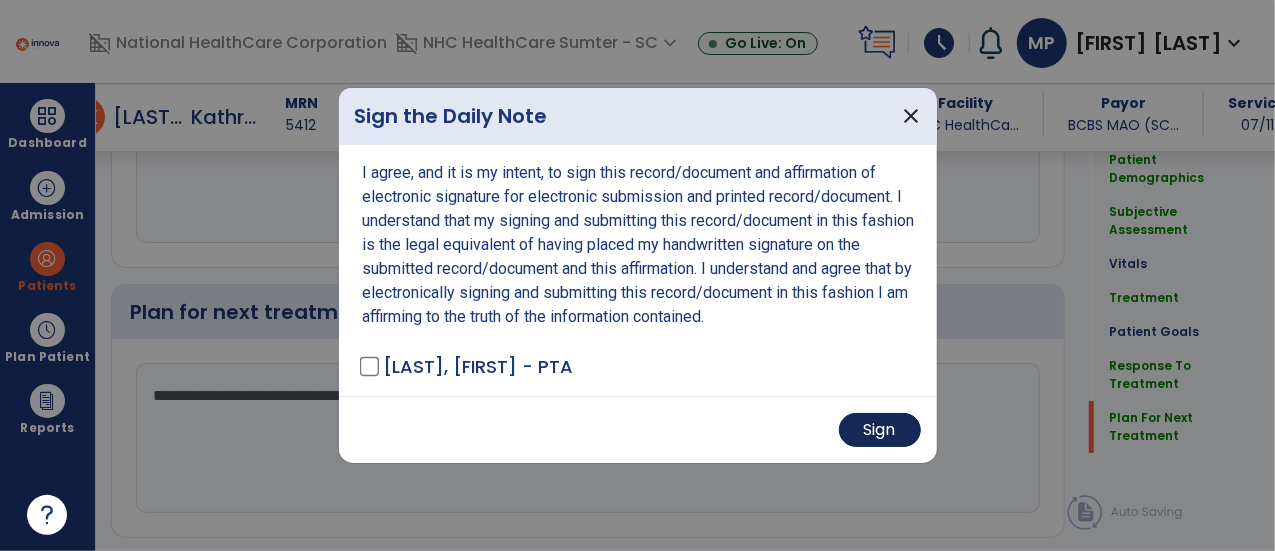 click on "Sign" at bounding box center (880, 430) 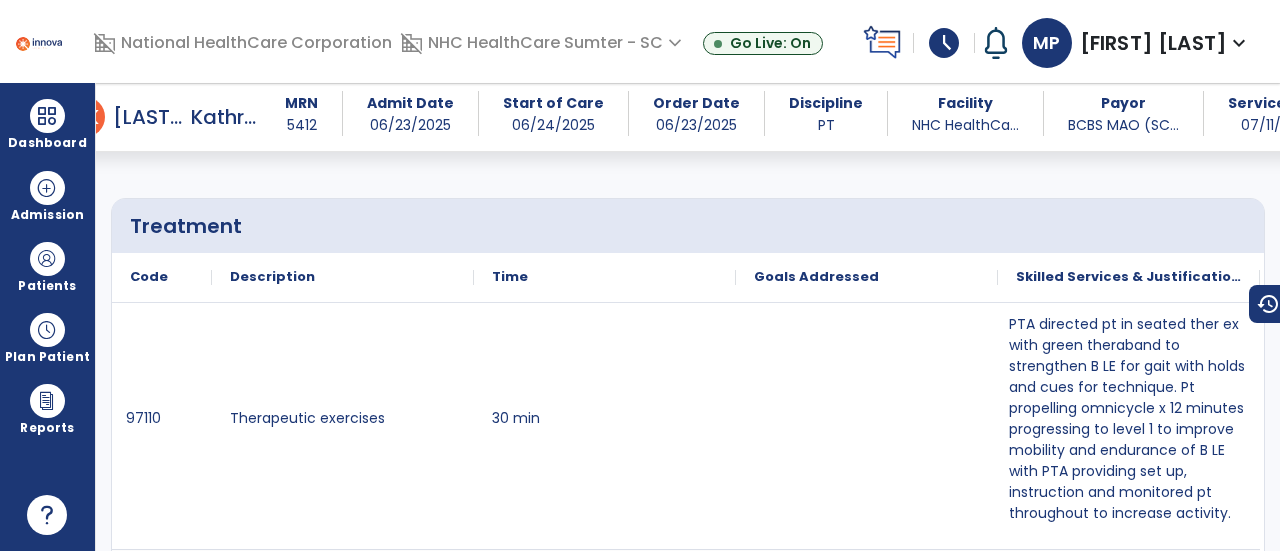 scroll, scrollTop: 1058, scrollLeft: 0, axis: vertical 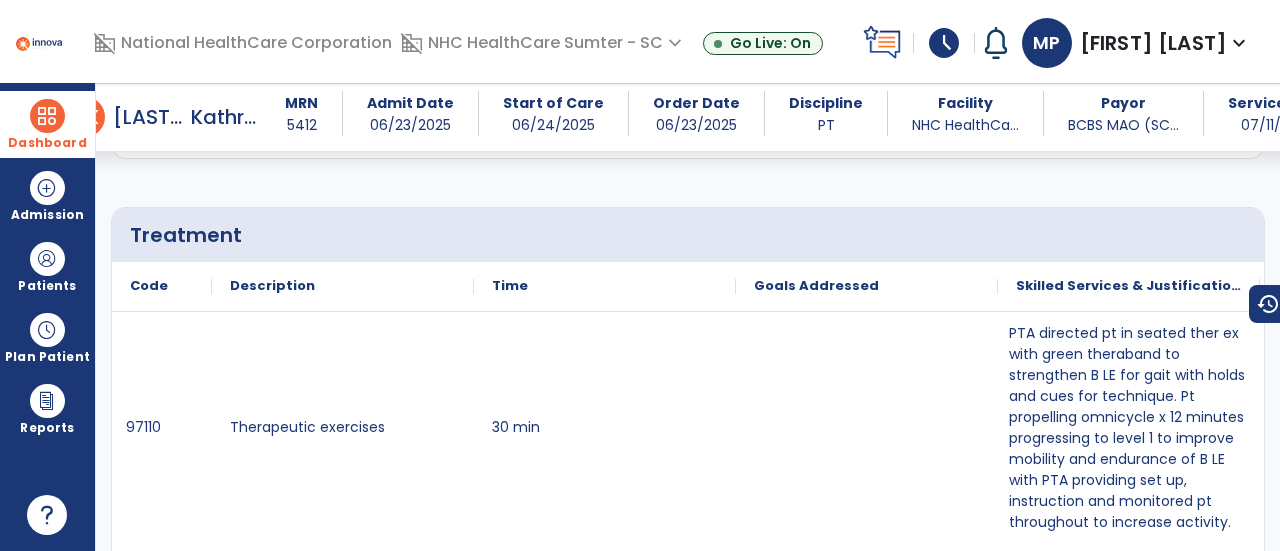 click at bounding box center (47, 116) 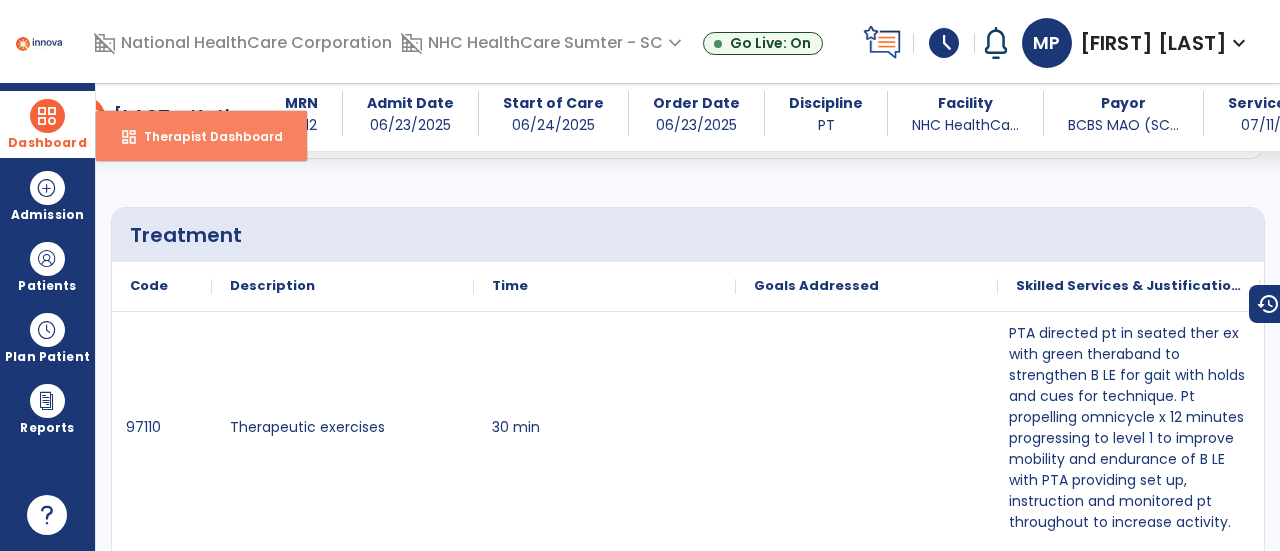 click on "Therapist Dashboard" at bounding box center (205, 136) 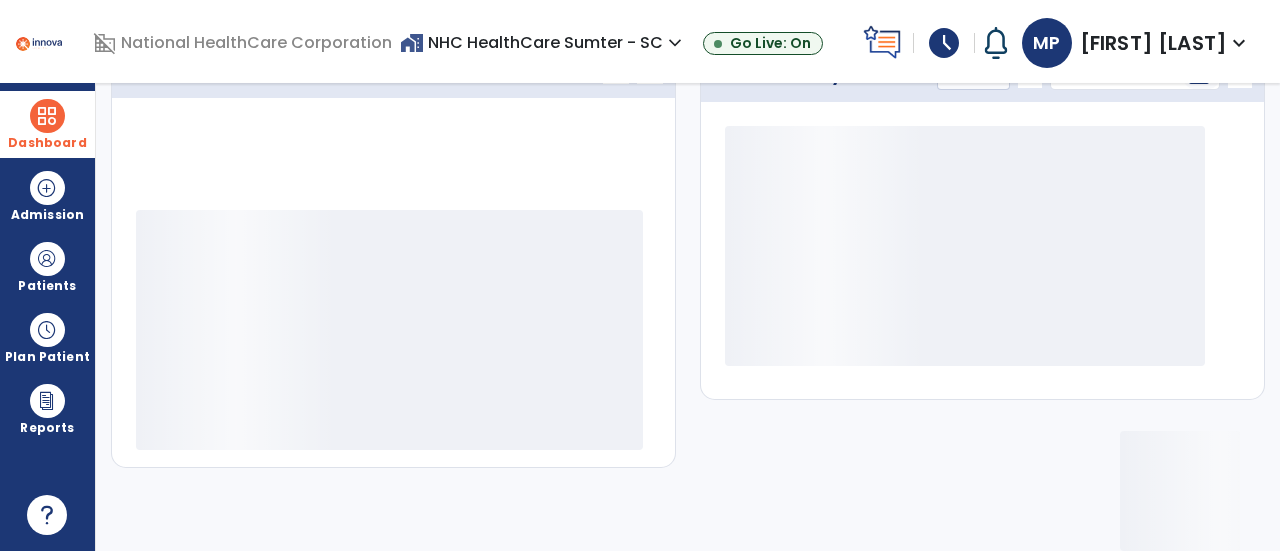 scroll, scrollTop: 320, scrollLeft: 0, axis: vertical 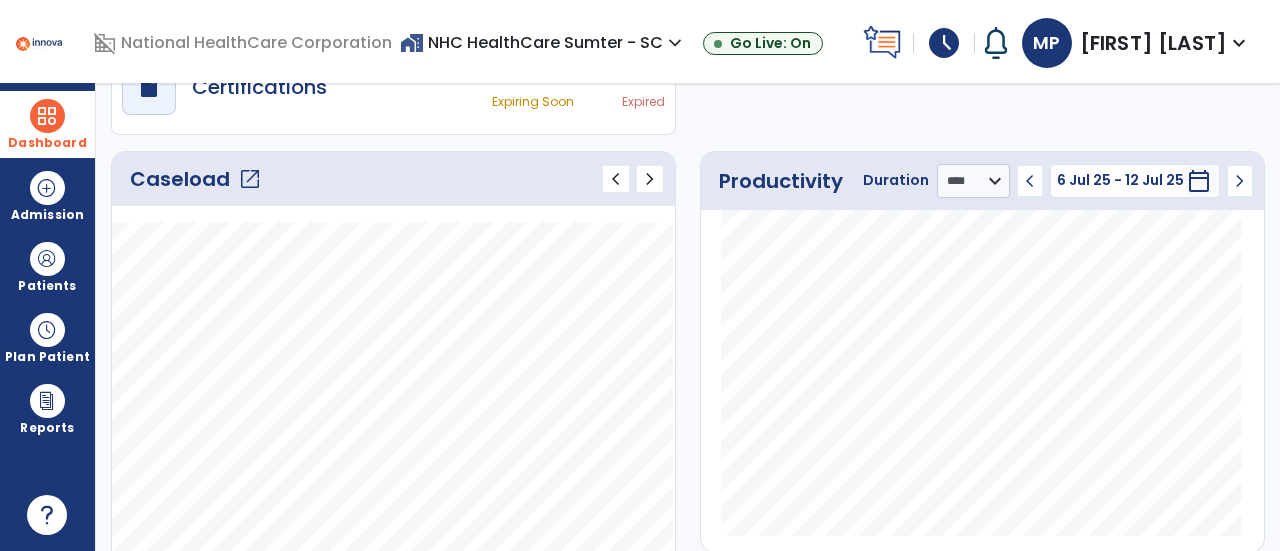 click on "open_in_new" 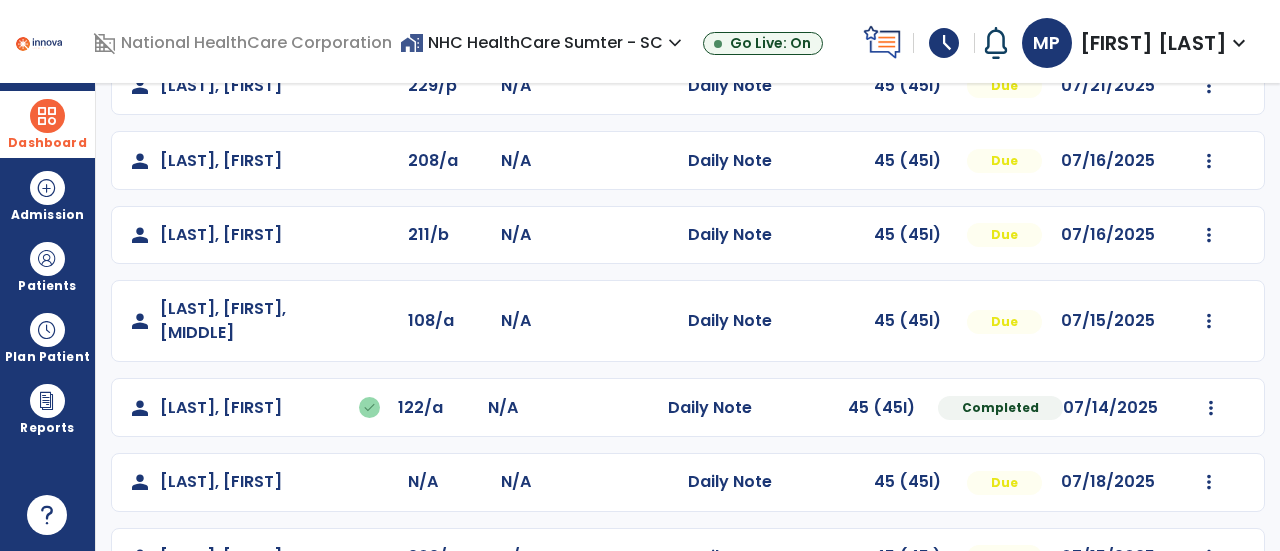 scroll, scrollTop: 298, scrollLeft: 0, axis: vertical 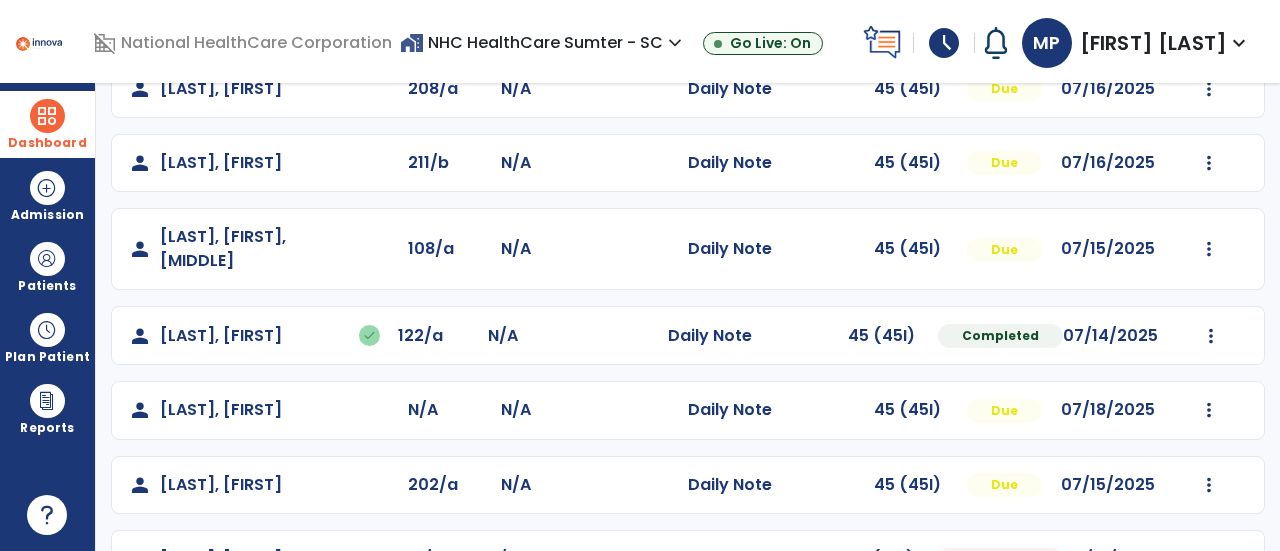 click on "Mark Visit As Complete   Reset Note   Open Document   G + C Mins" 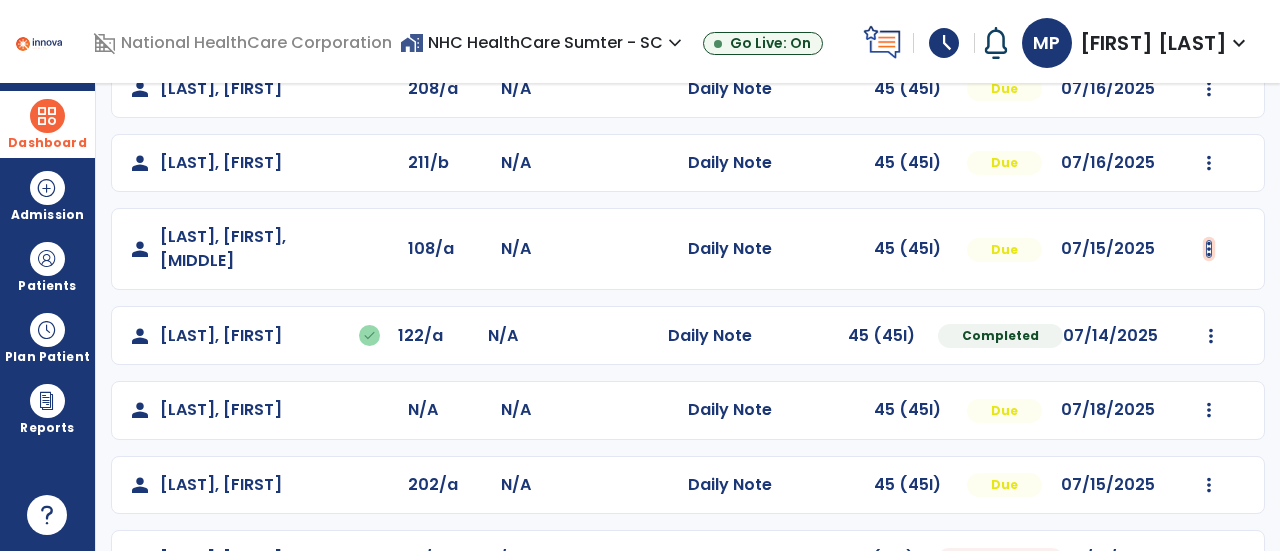 click at bounding box center (1209, 14) 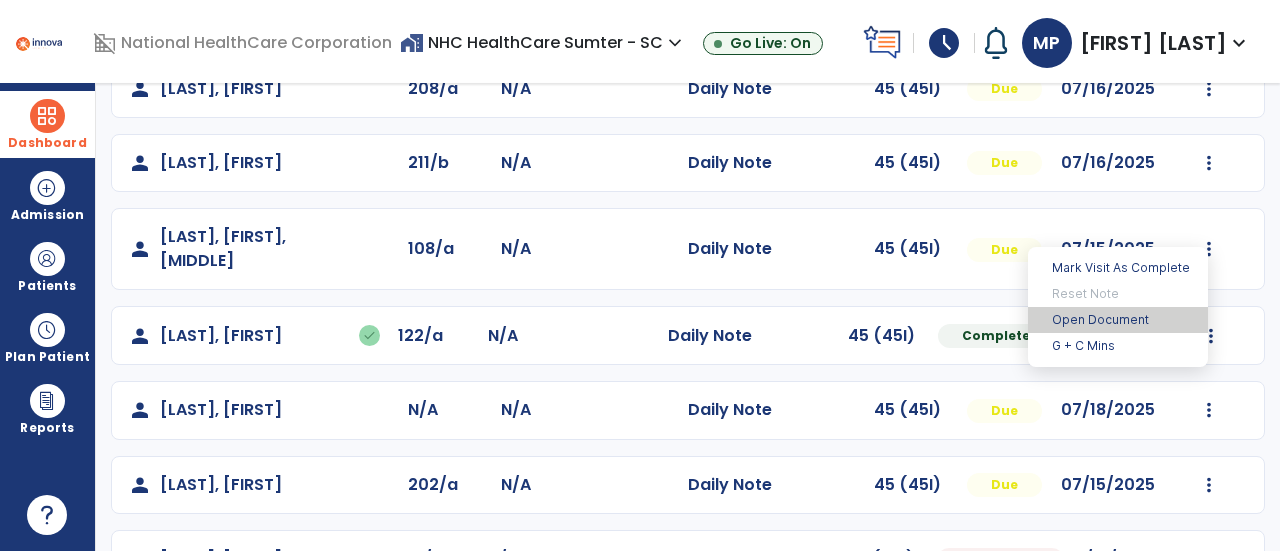 click on "Open Document" at bounding box center [1118, 320] 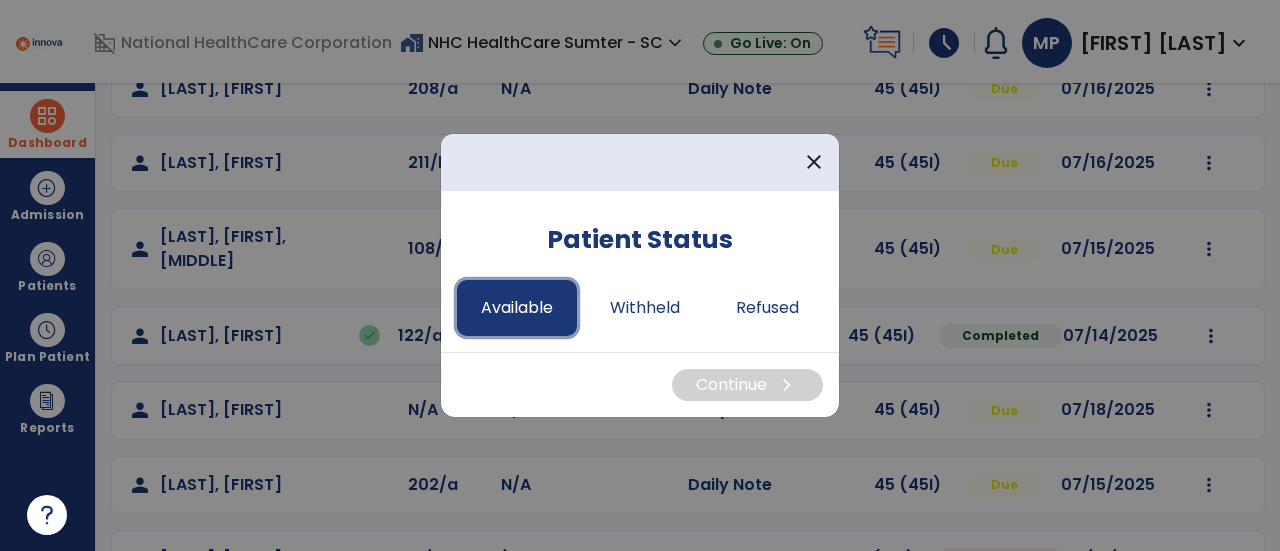 click on "Available" at bounding box center [517, 308] 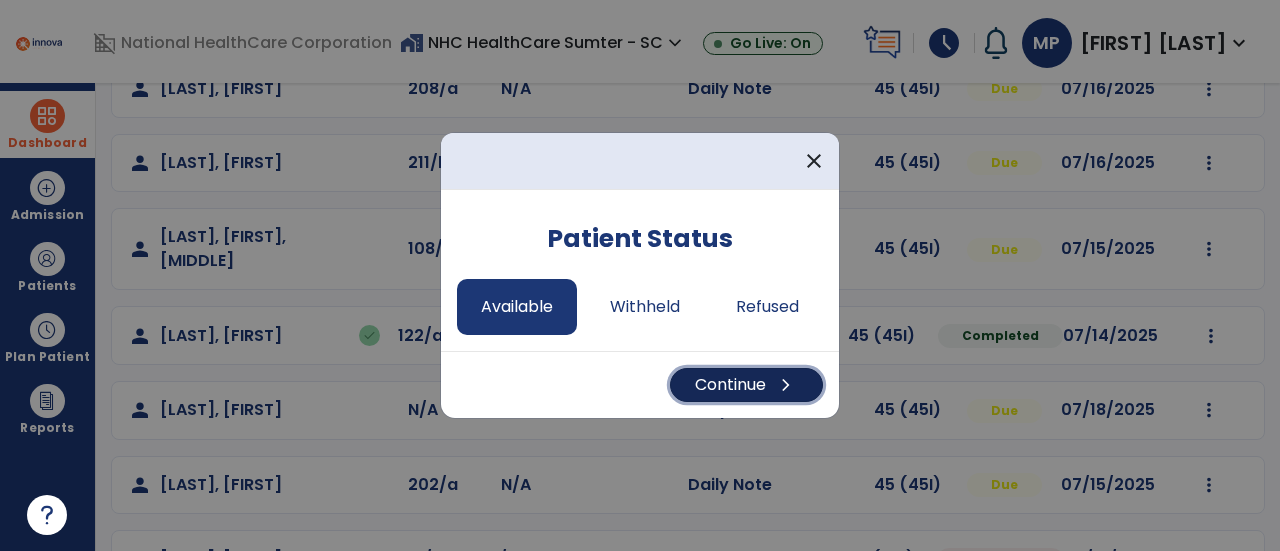 click on "Continue   chevron_right" at bounding box center [746, 385] 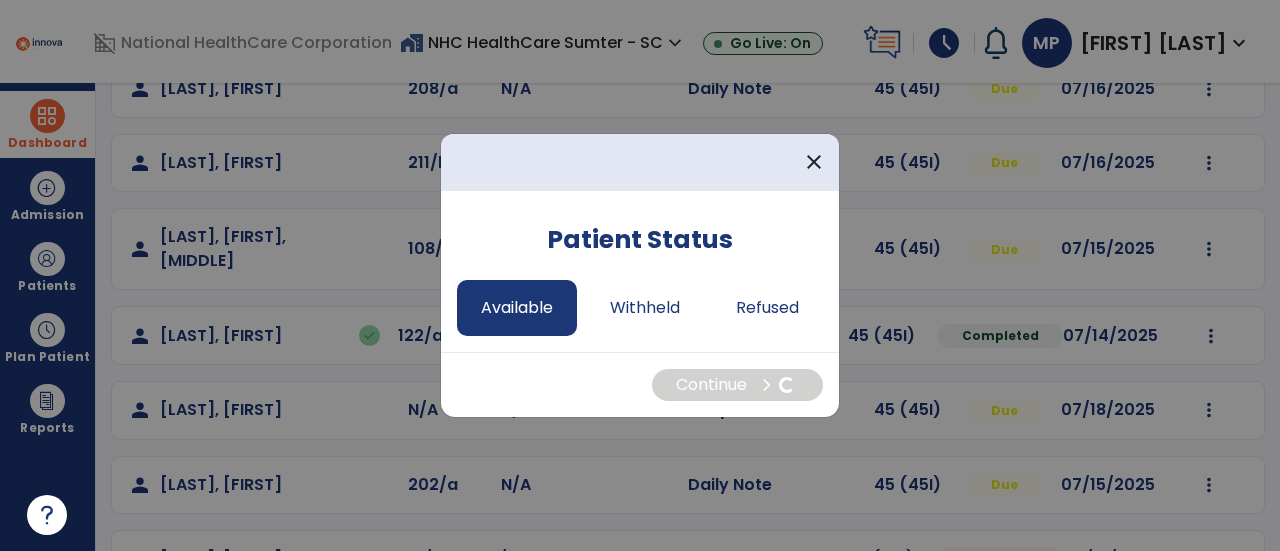 select on "*" 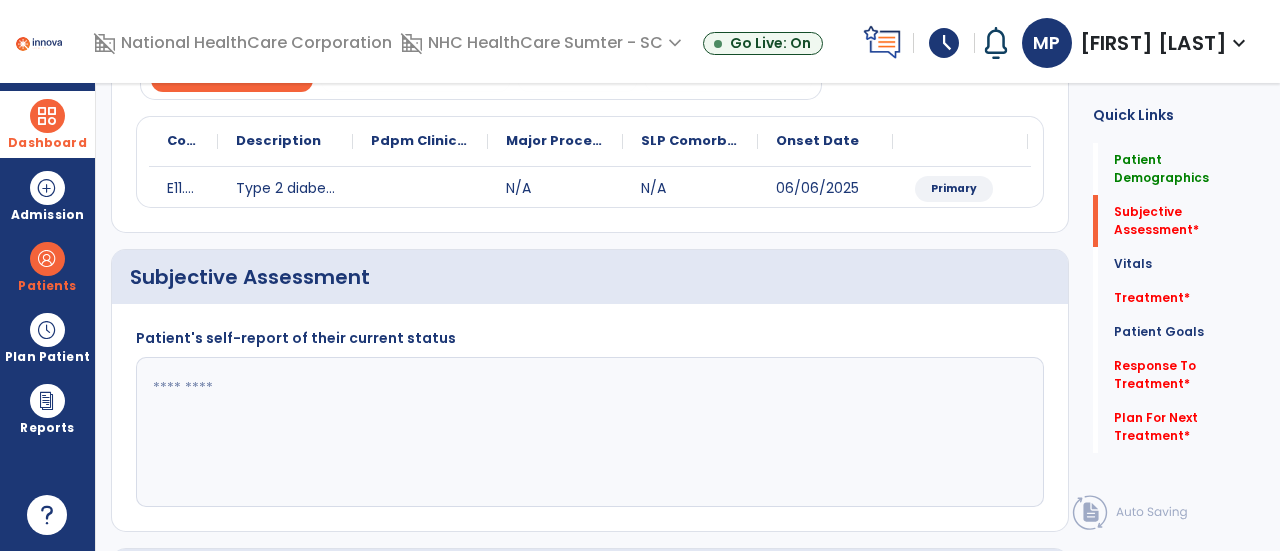 click 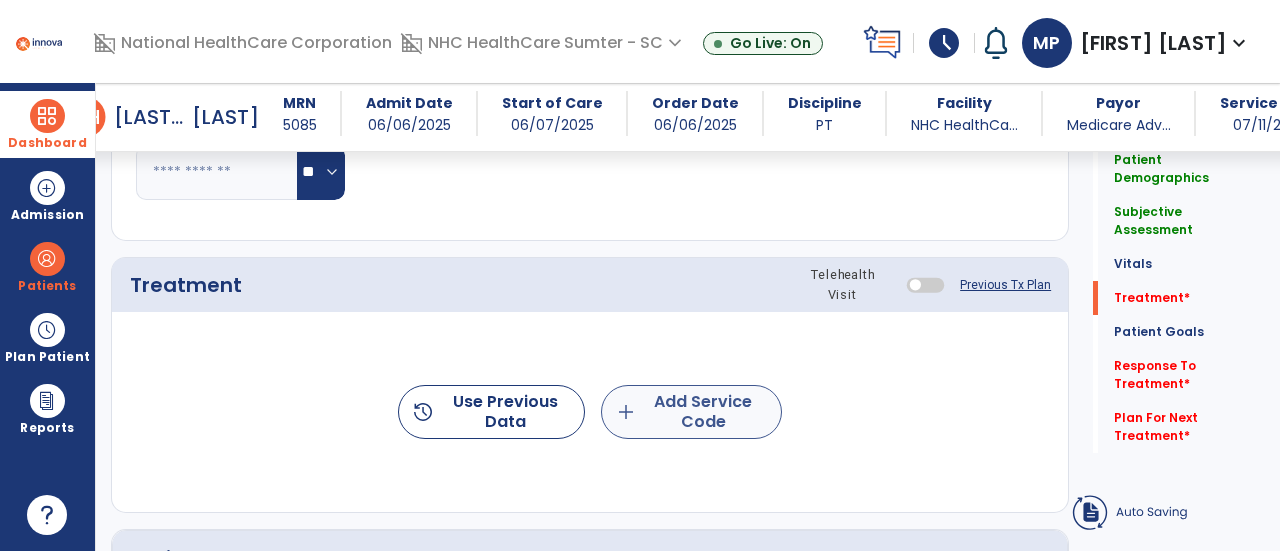 type on "**********" 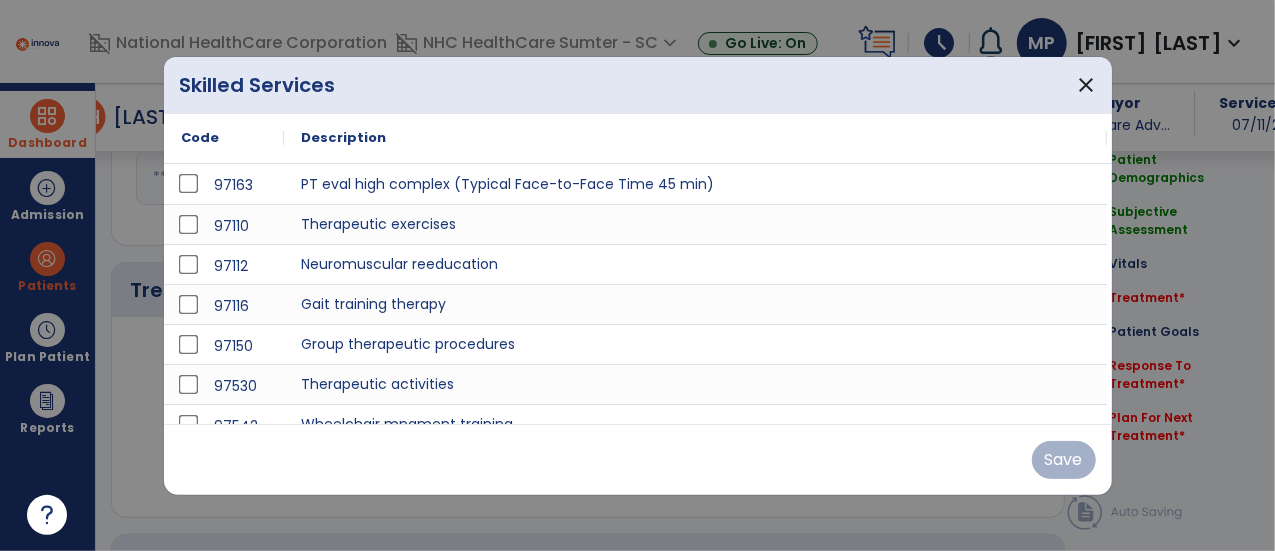 scroll, scrollTop: 992, scrollLeft: 0, axis: vertical 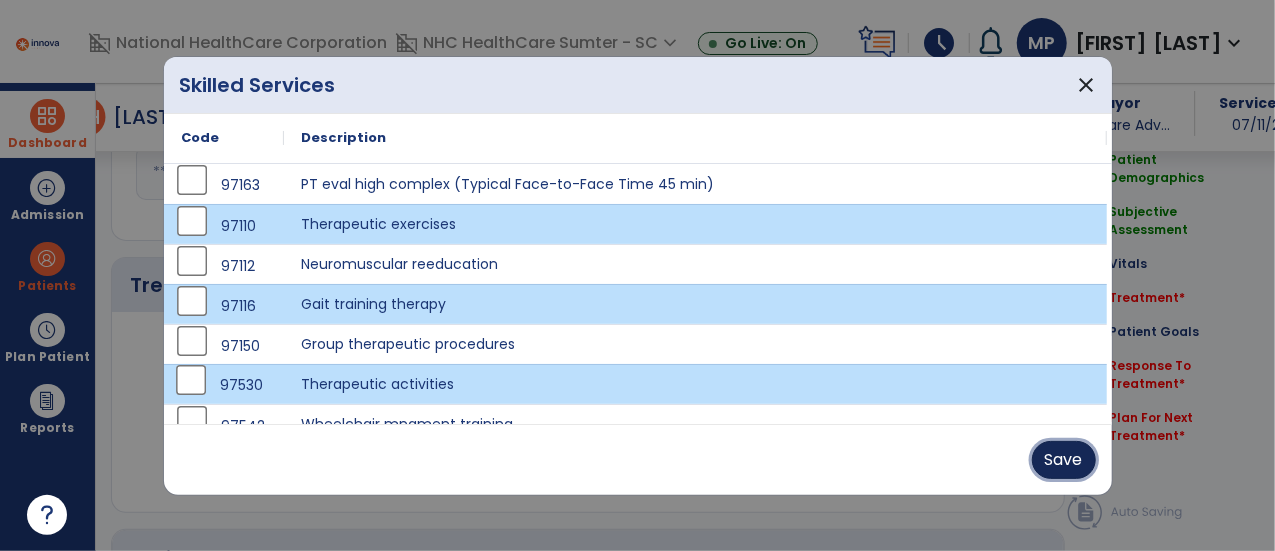 click on "Save" at bounding box center [1064, 460] 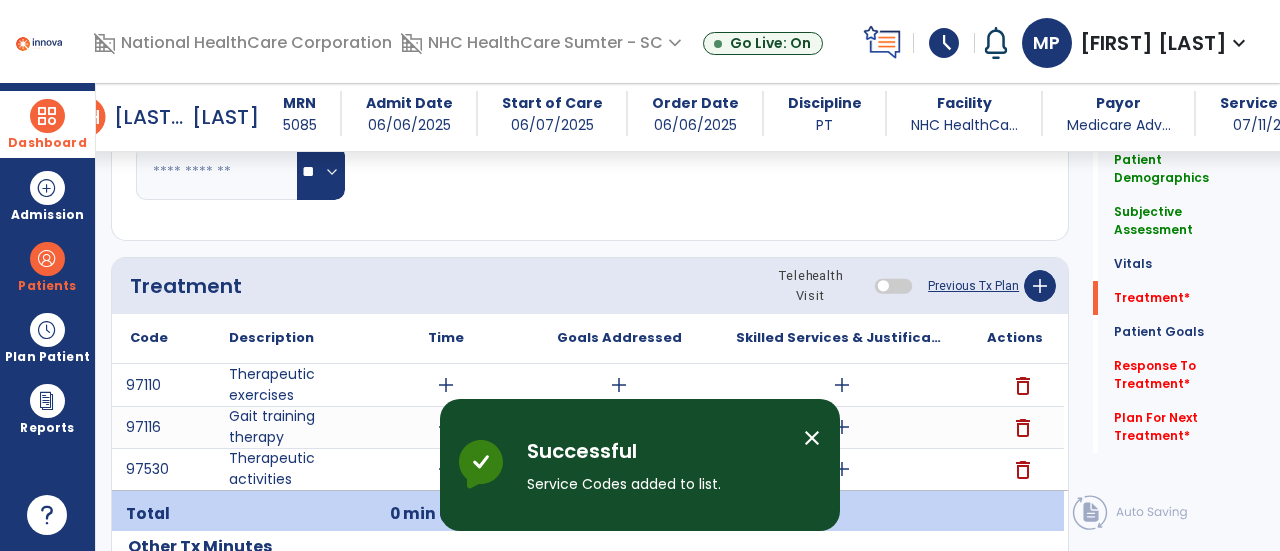 click on "add" at bounding box center (446, 385) 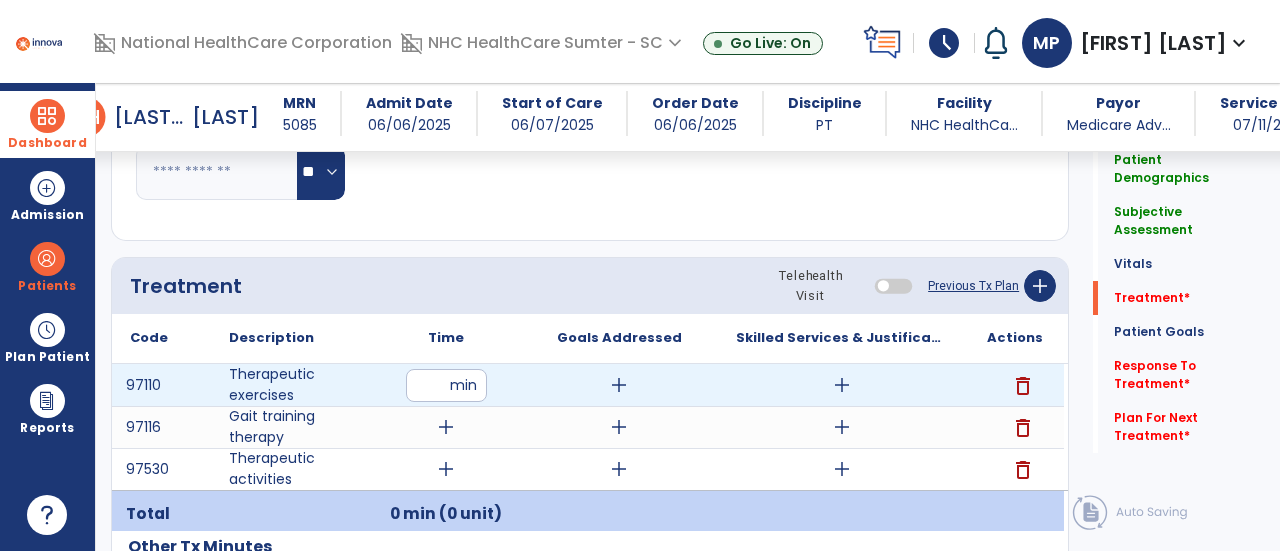 type on "**" 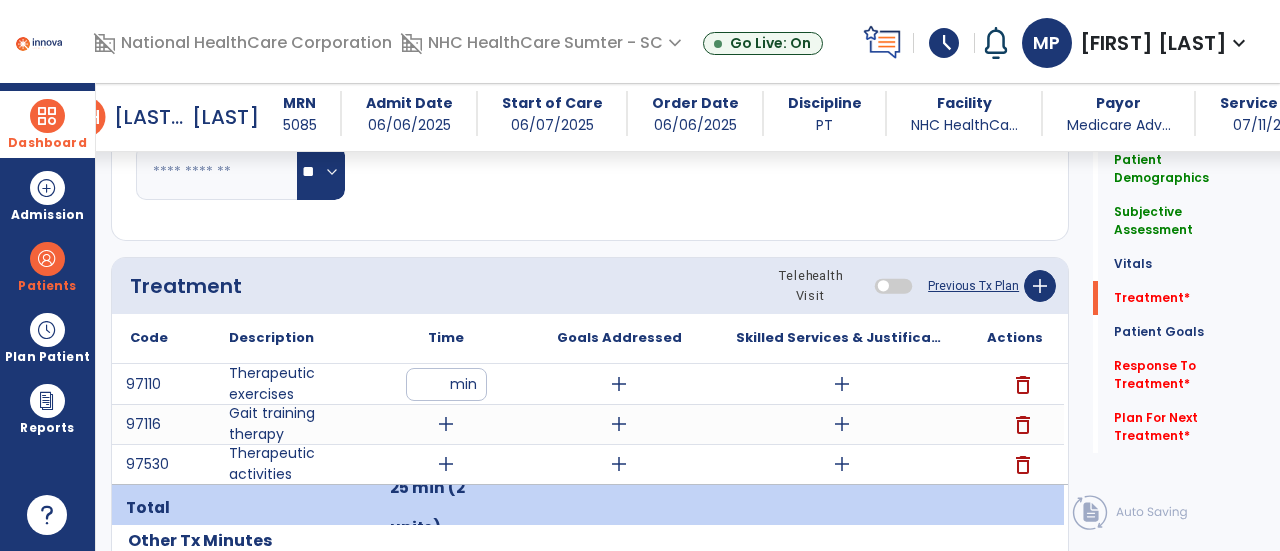 click on "add" at bounding box center (446, 424) 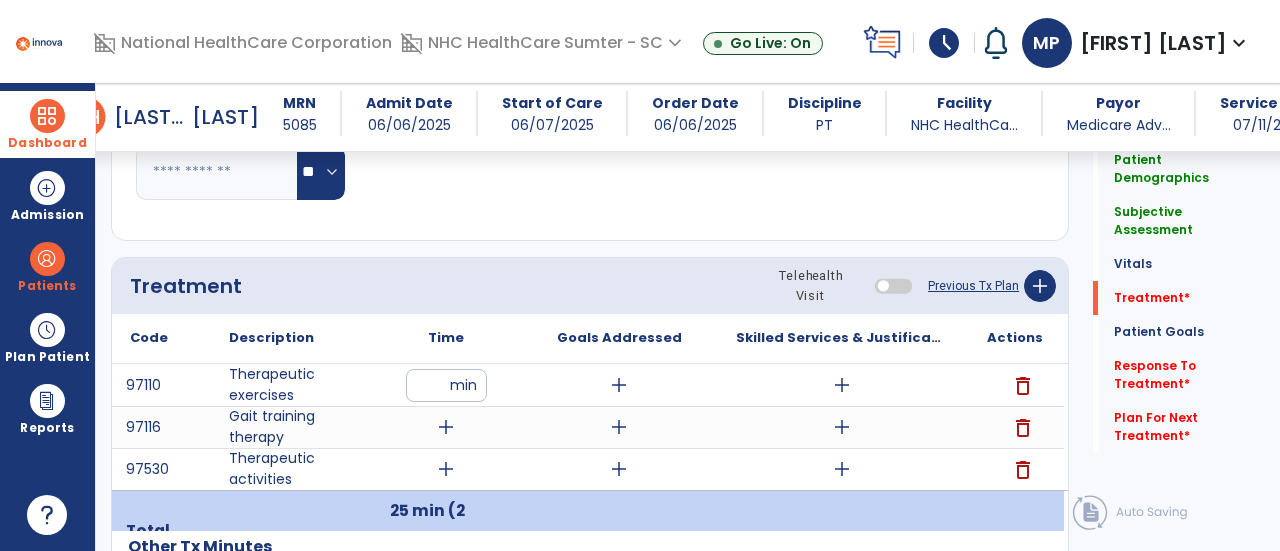 click on "**" at bounding box center (446, 385) 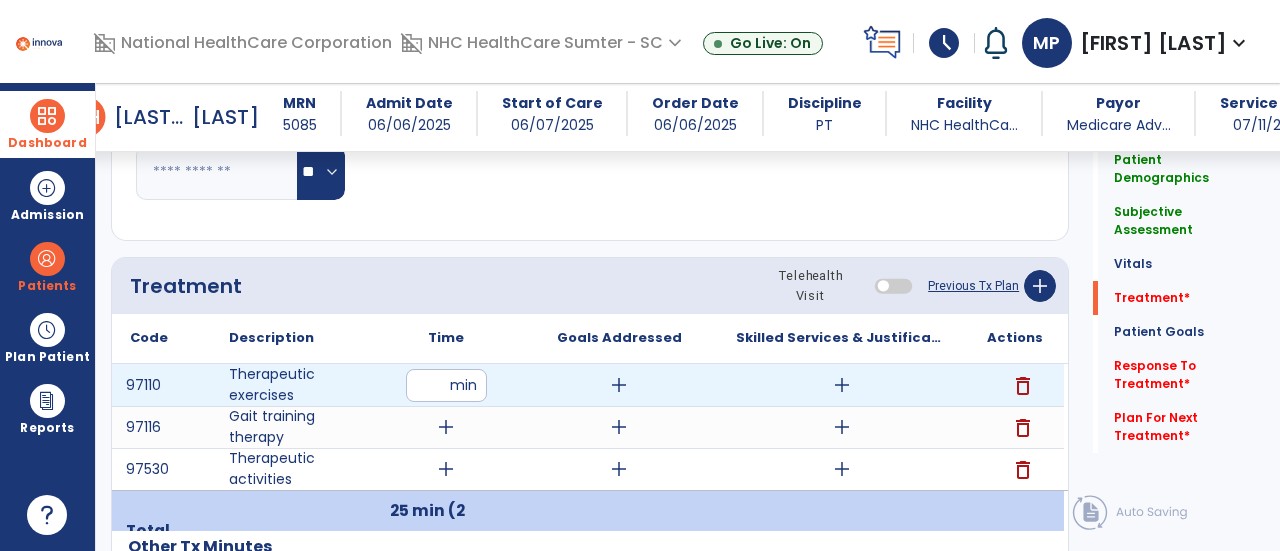 type on "*" 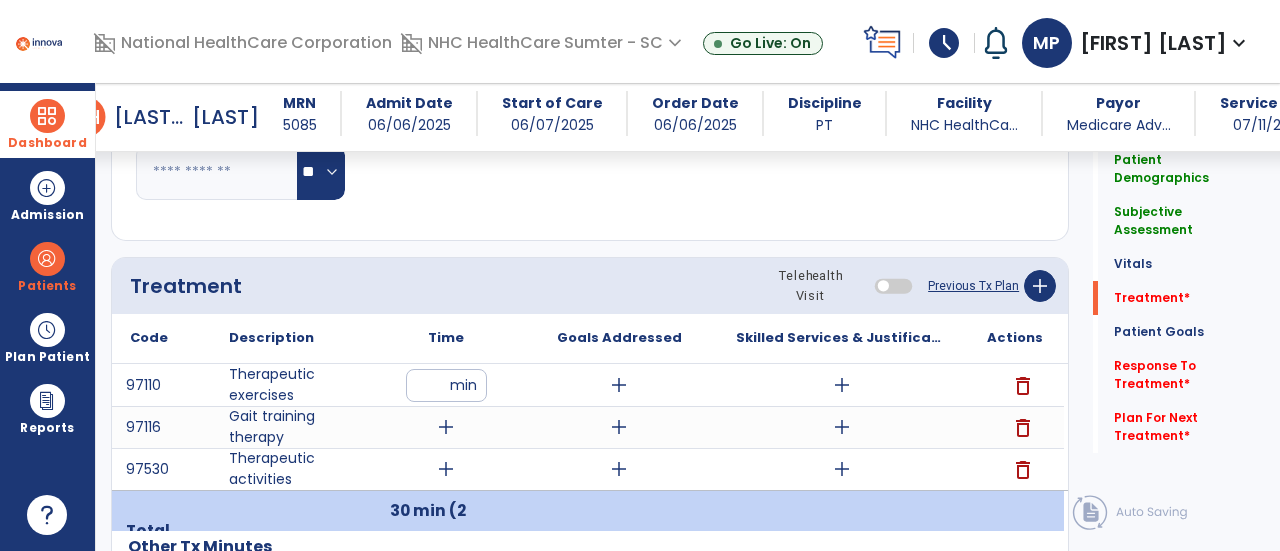 click on "add" at bounding box center [446, 427] 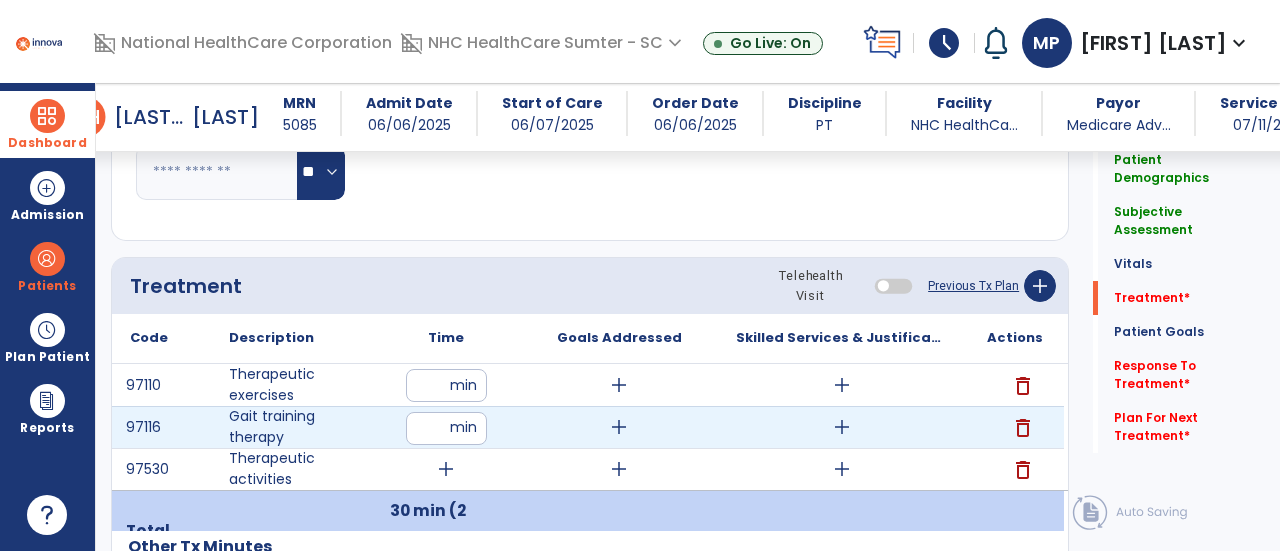 type on "**" 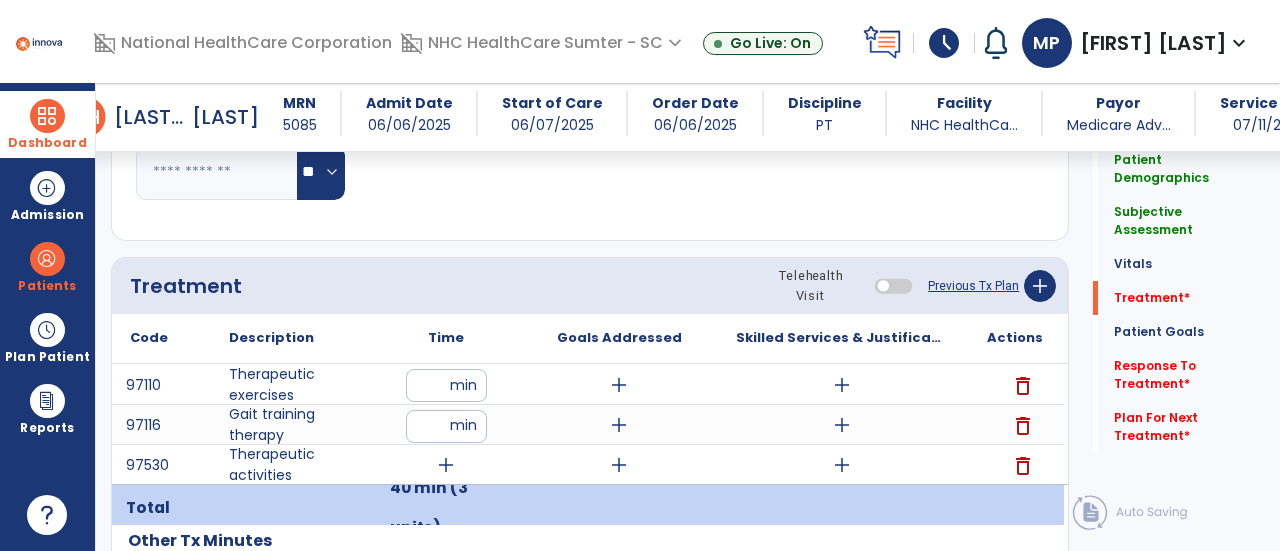 click on "add" at bounding box center [446, 465] 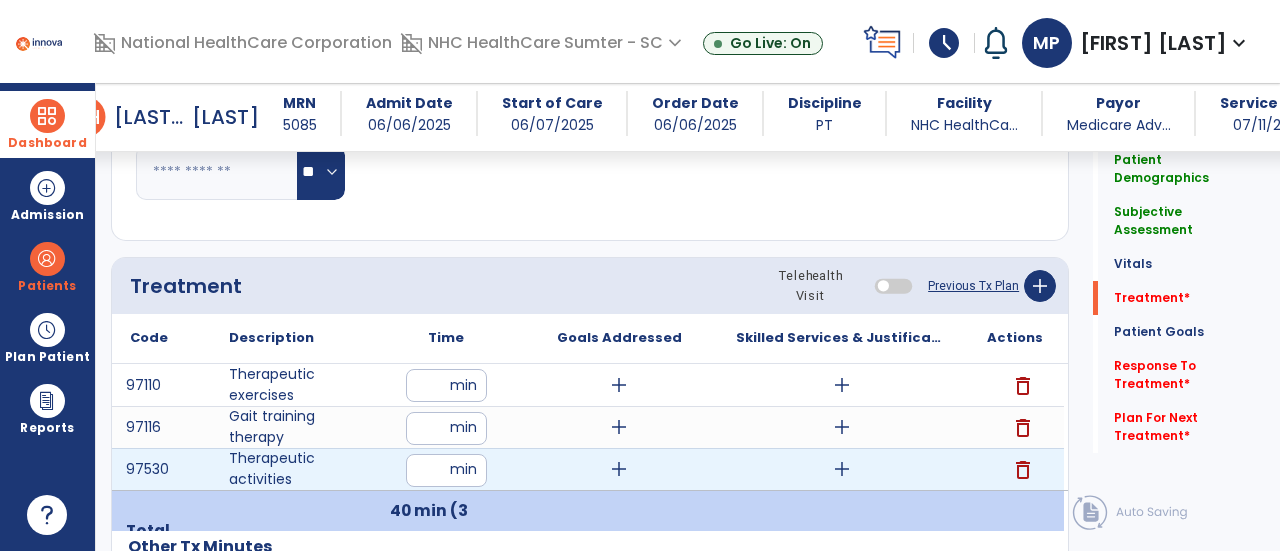type on "*" 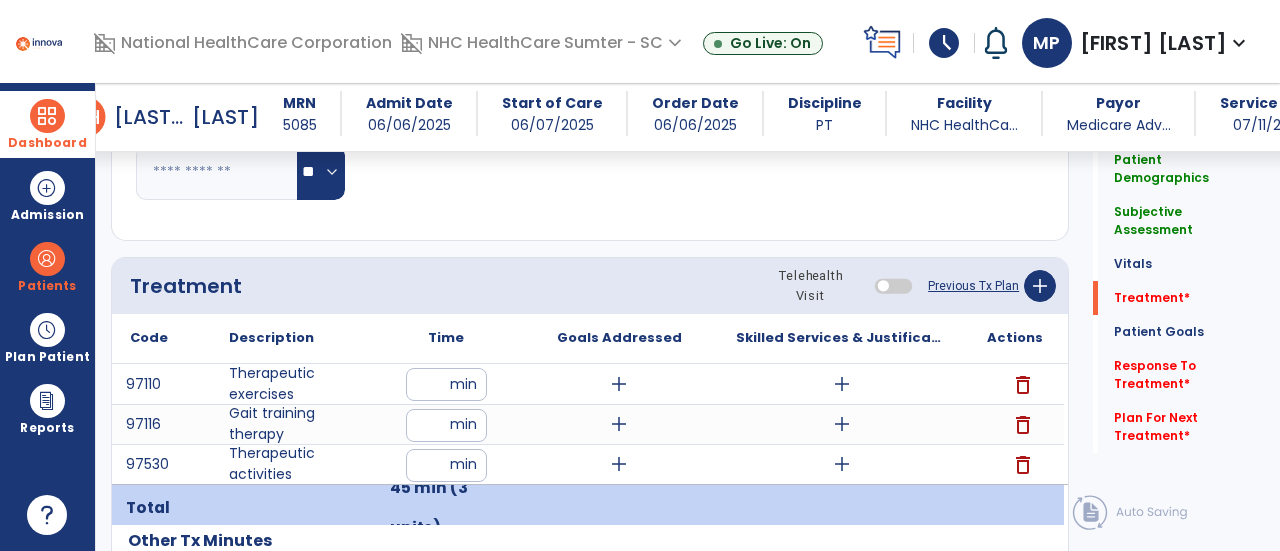 click on "add" at bounding box center [842, 384] 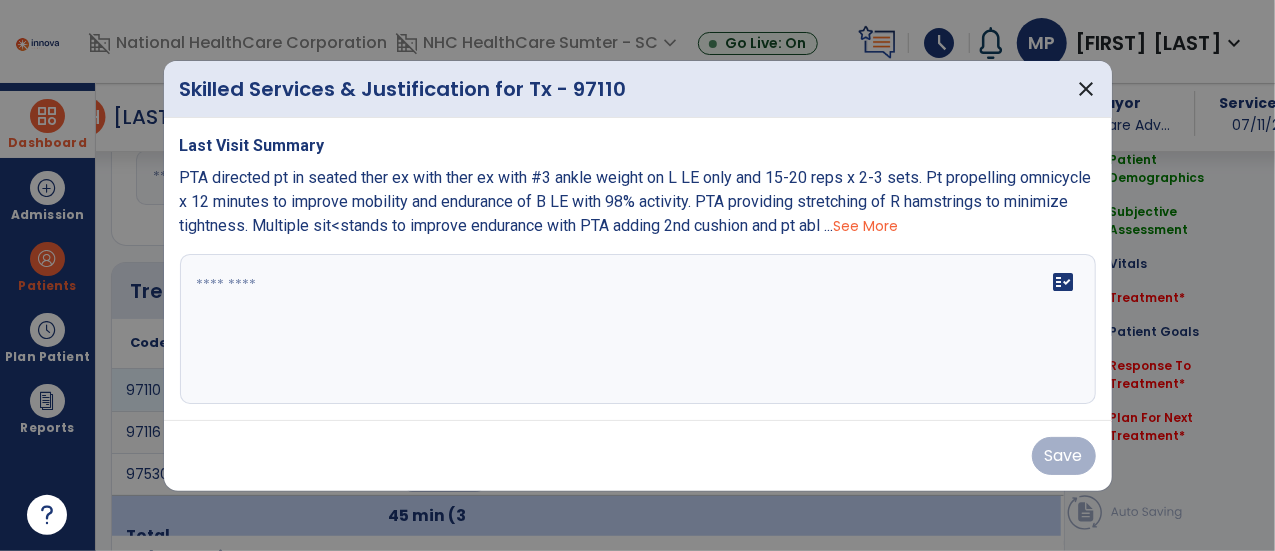 scroll, scrollTop: 992, scrollLeft: 0, axis: vertical 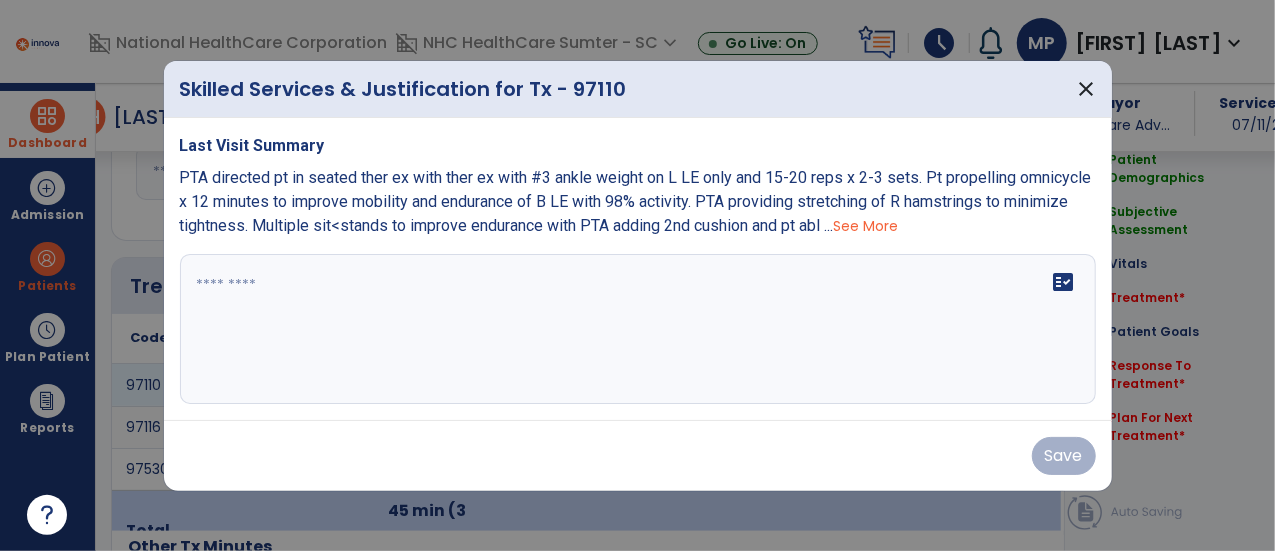 click on "fact_check" at bounding box center [638, 329] 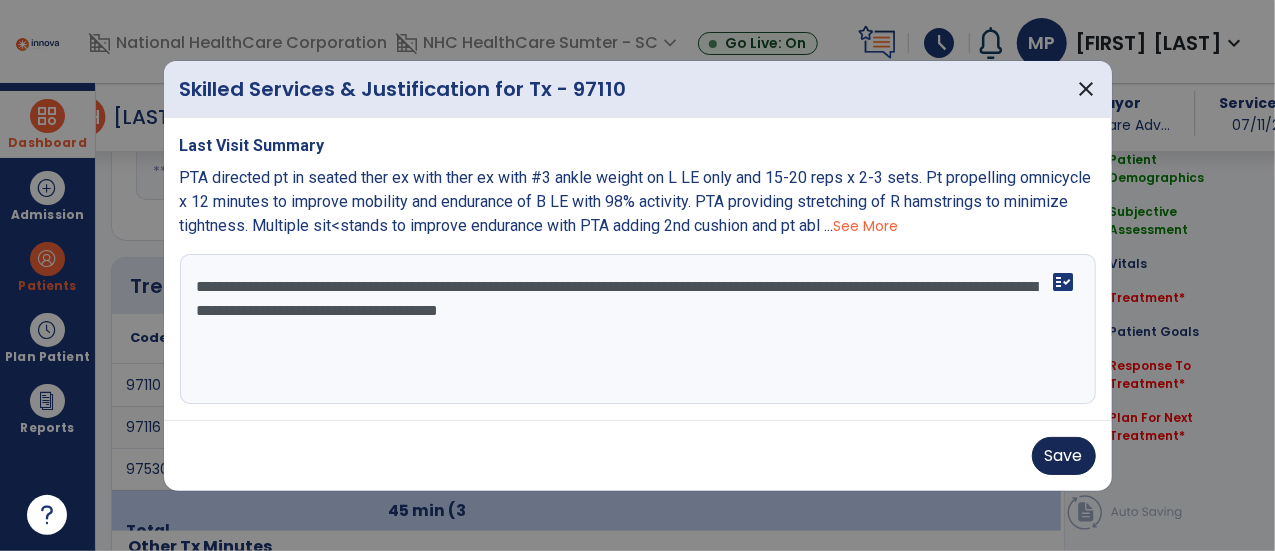 type on "**********" 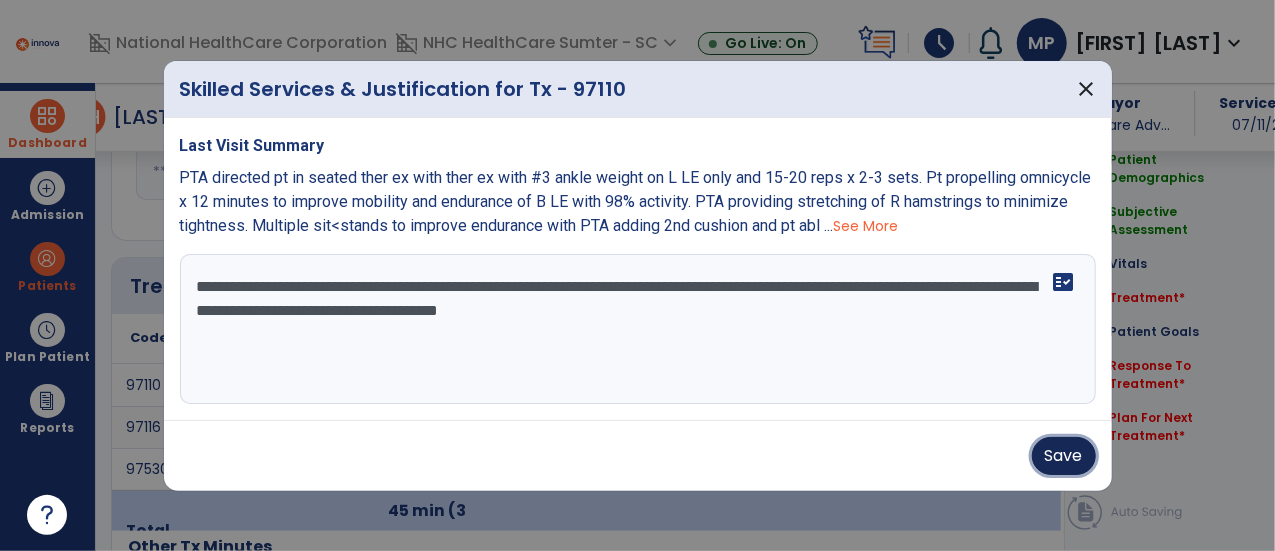 click on "Save" at bounding box center (1064, 456) 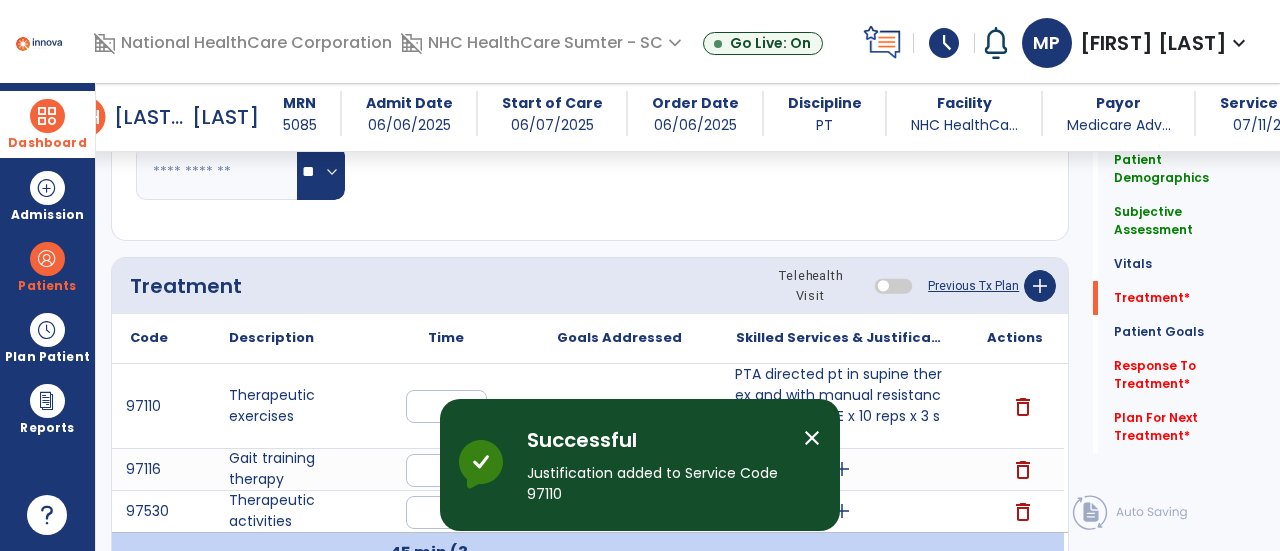 click on "PTA directed pt in supine ther ex and with manual resistance added for L LE x 10 reps x 3 sets and P..." at bounding box center (841, 406) 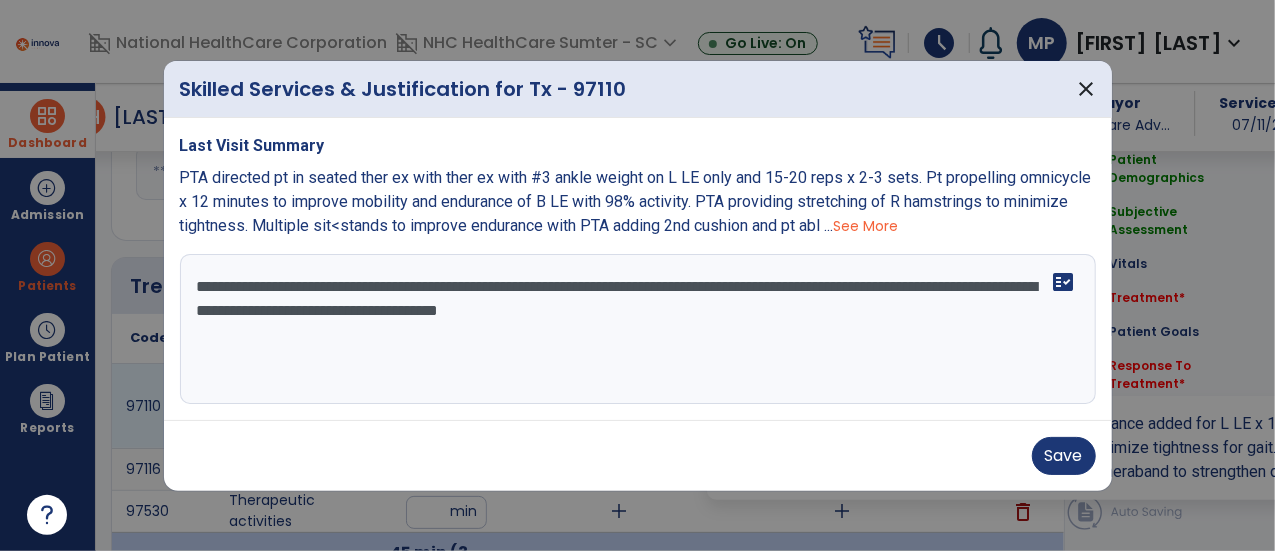 scroll, scrollTop: 992, scrollLeft: 0, axis: vertical 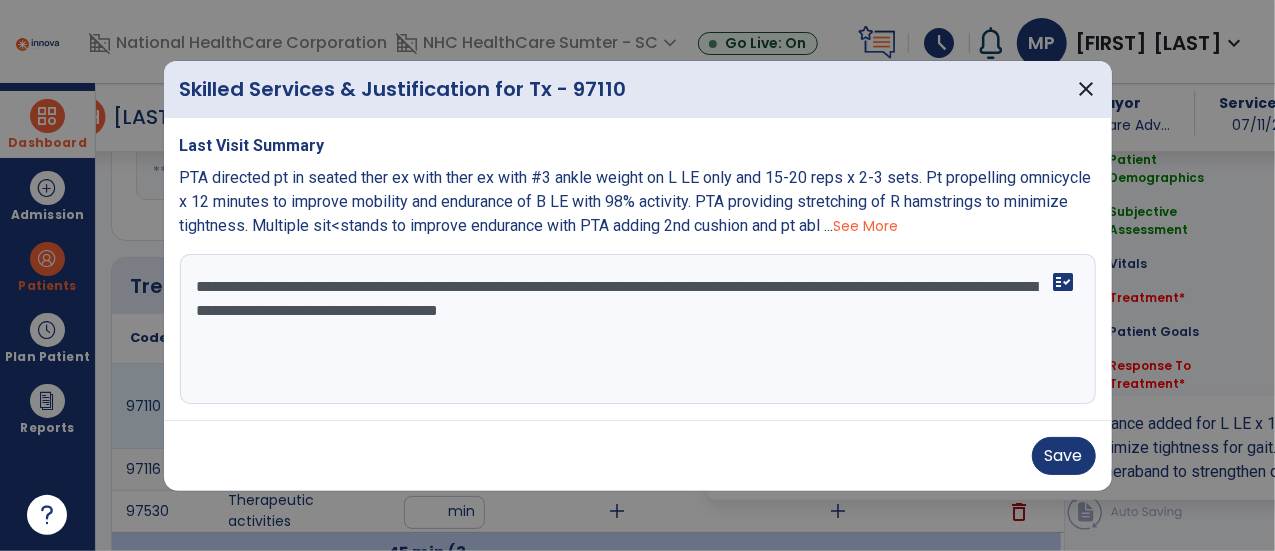 click on "**********" at bounding box center (638, 329) 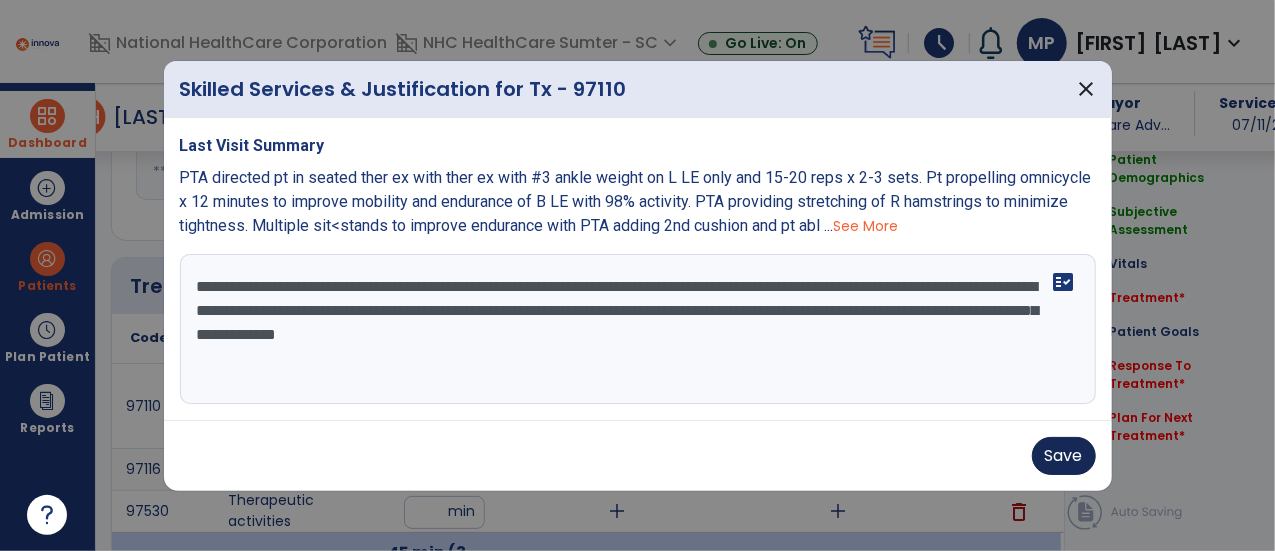 type on "**********" 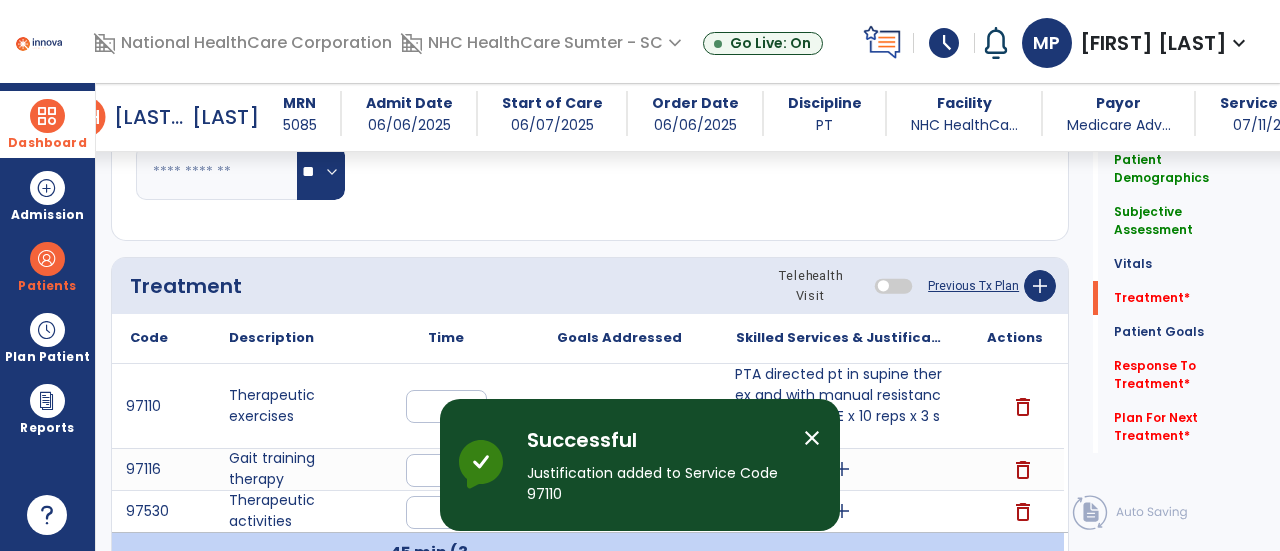 click on "close" at bounding box center (812, 438) 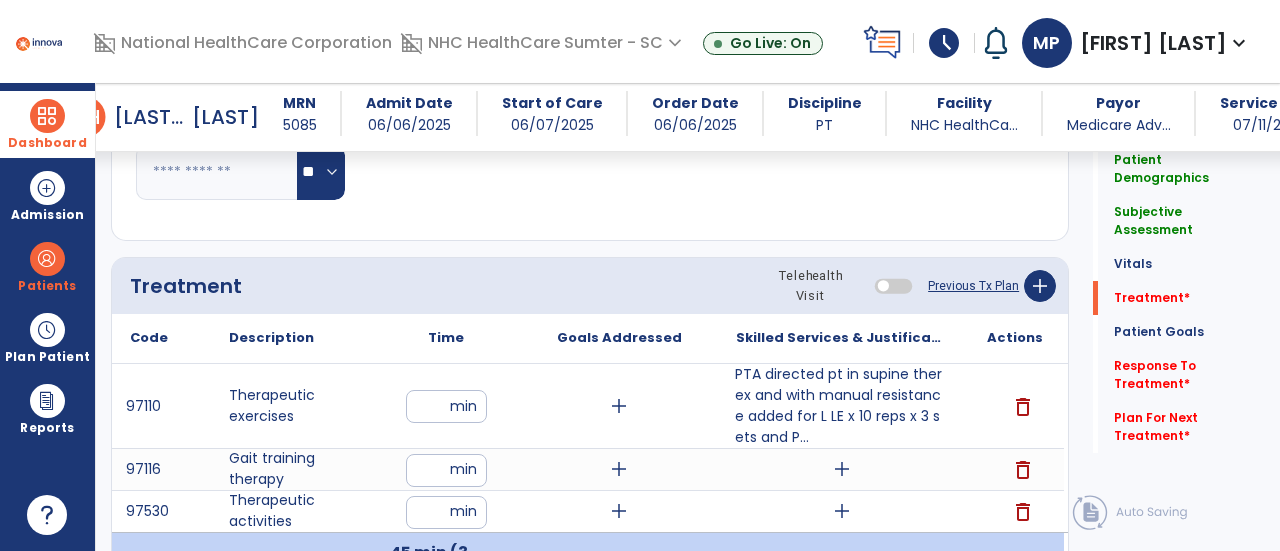 click on "add" at bounding box center [842, 469] 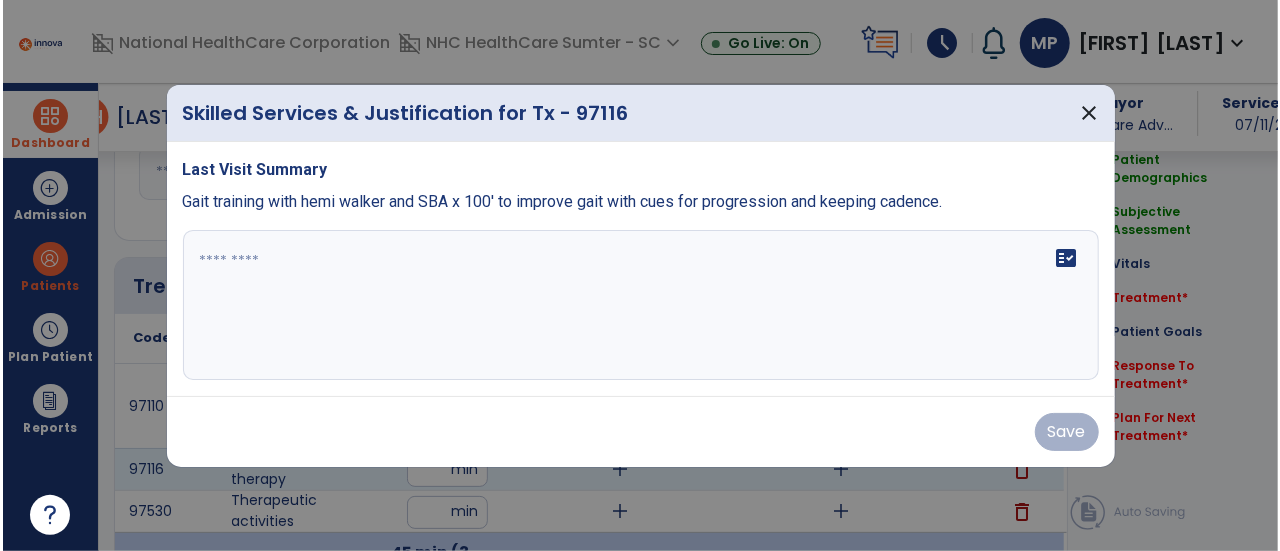 scroll, scrollTop: 992, scrollLeft: 0, axis: vertical 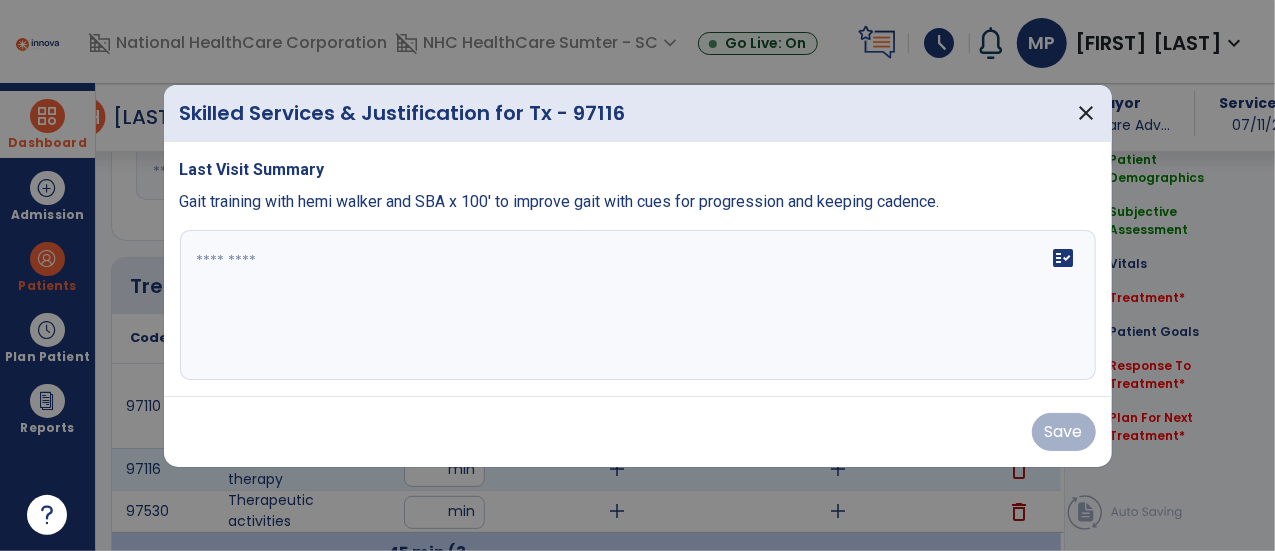 click on "fact_check" at bounding box center [638, 305] 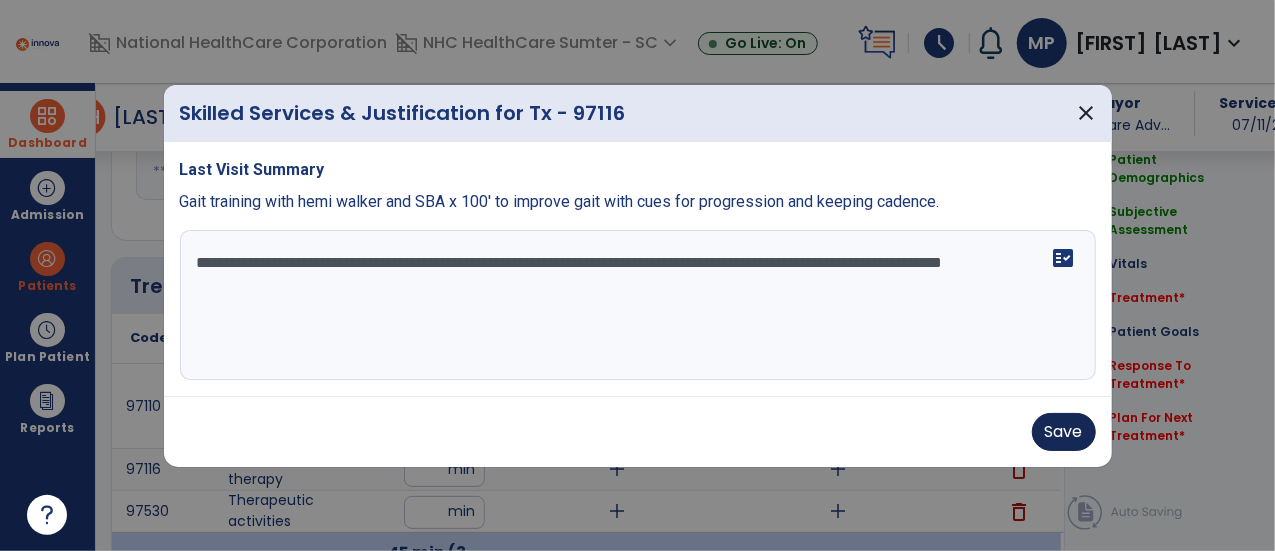 type on "**********" 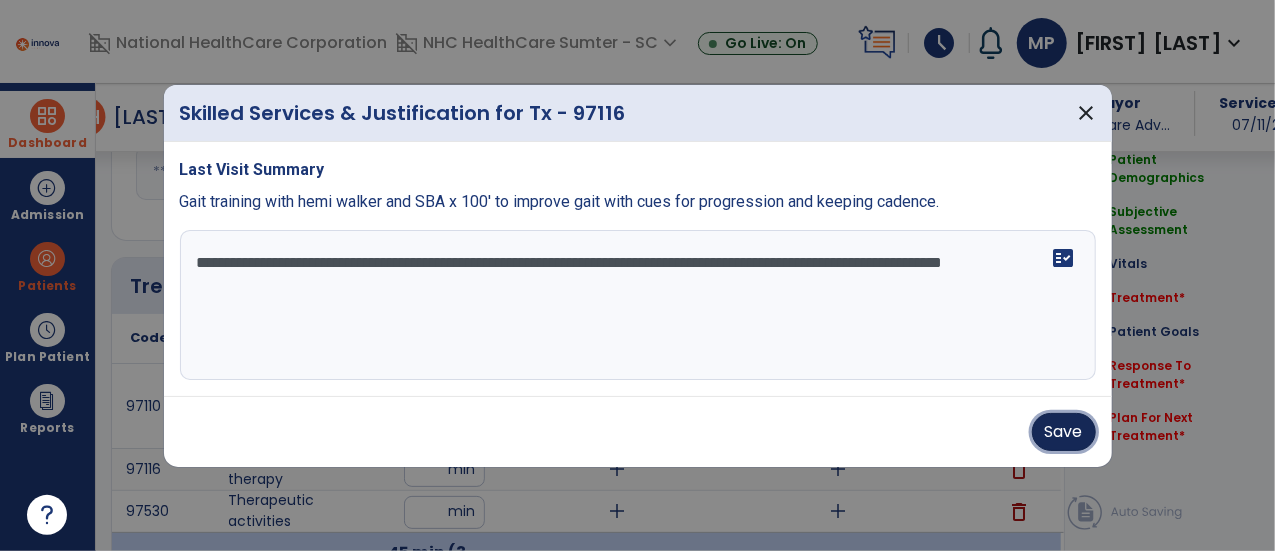 click on "Save" at bounding box center (1064, 432) 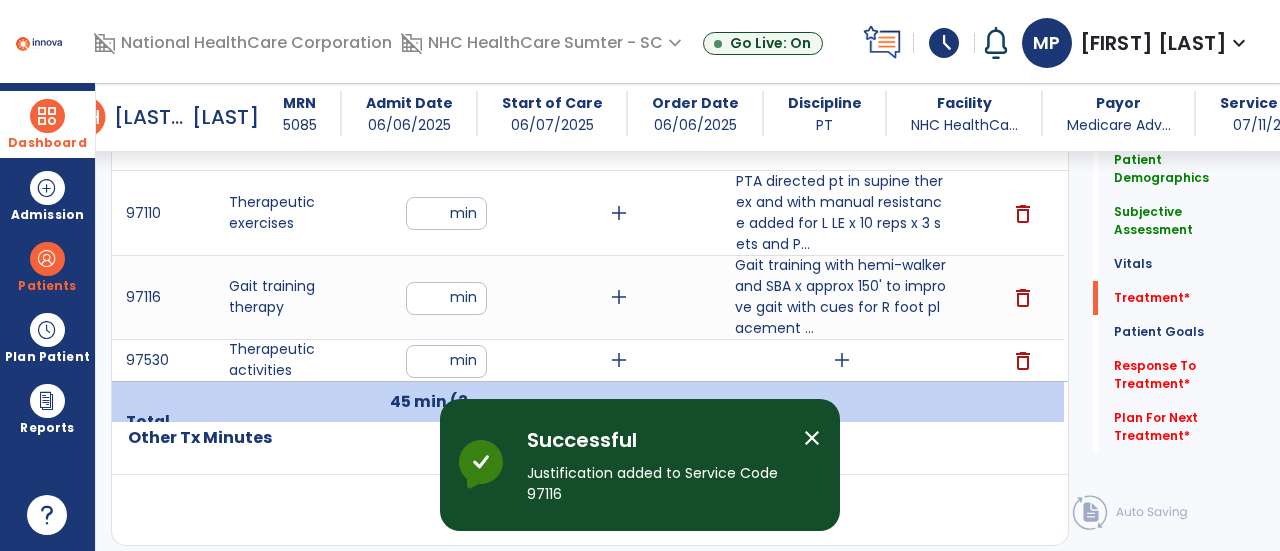 click on "add" at bounding box center (841, 360) 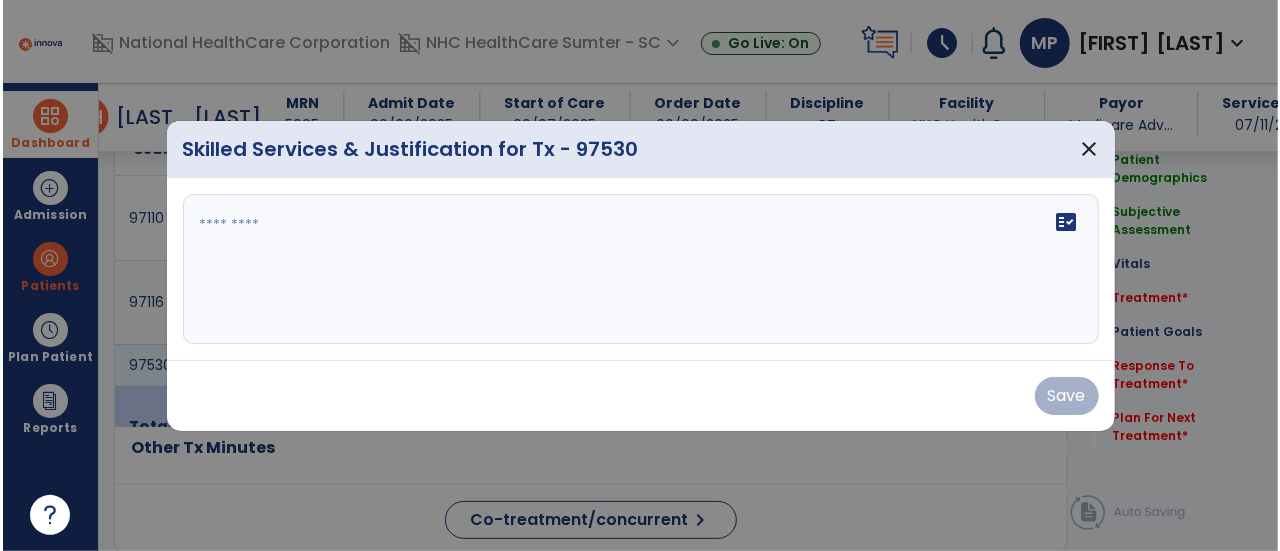 scroll, scrollTop: 1185, scrollLeft: 0, axis: vertical 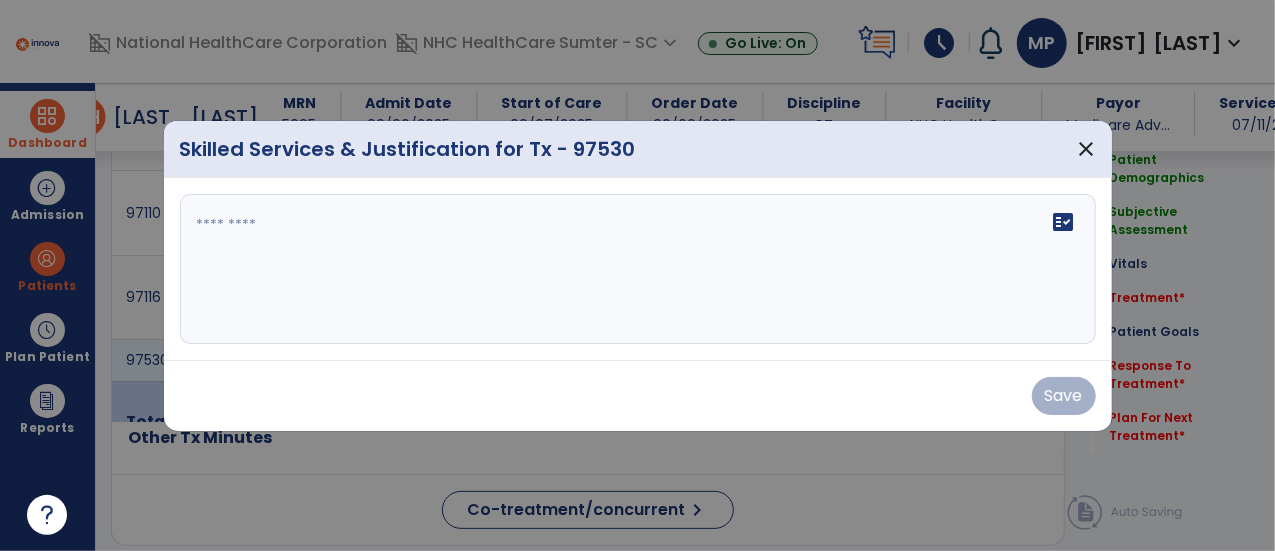 click on "fact_check" at bounding box center (638, 269) 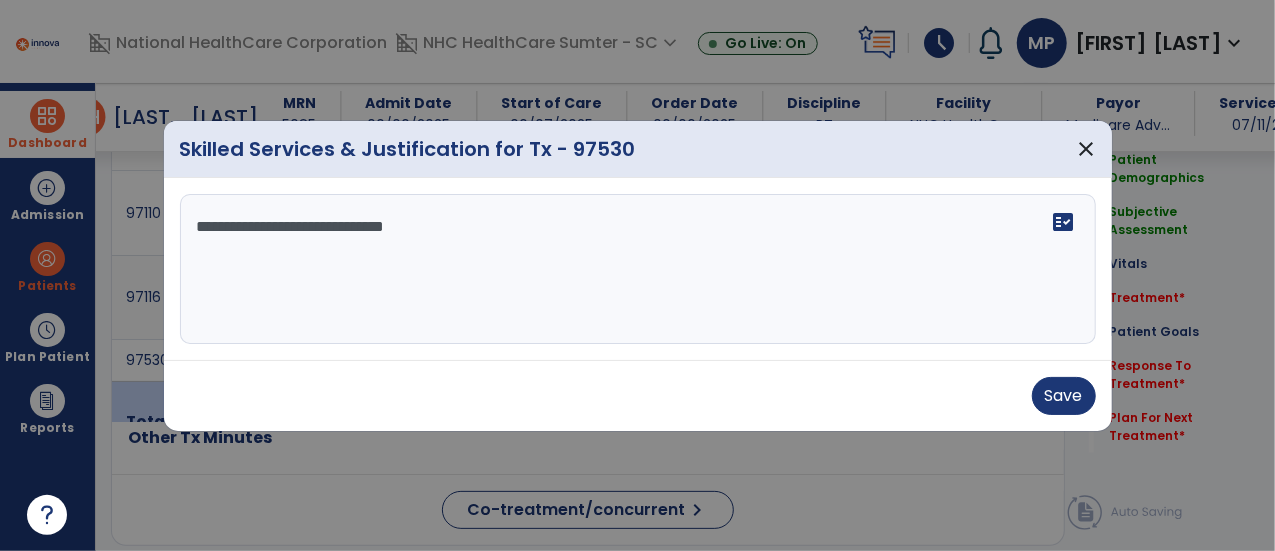 click on "**********" at bounding box center [638, 269] 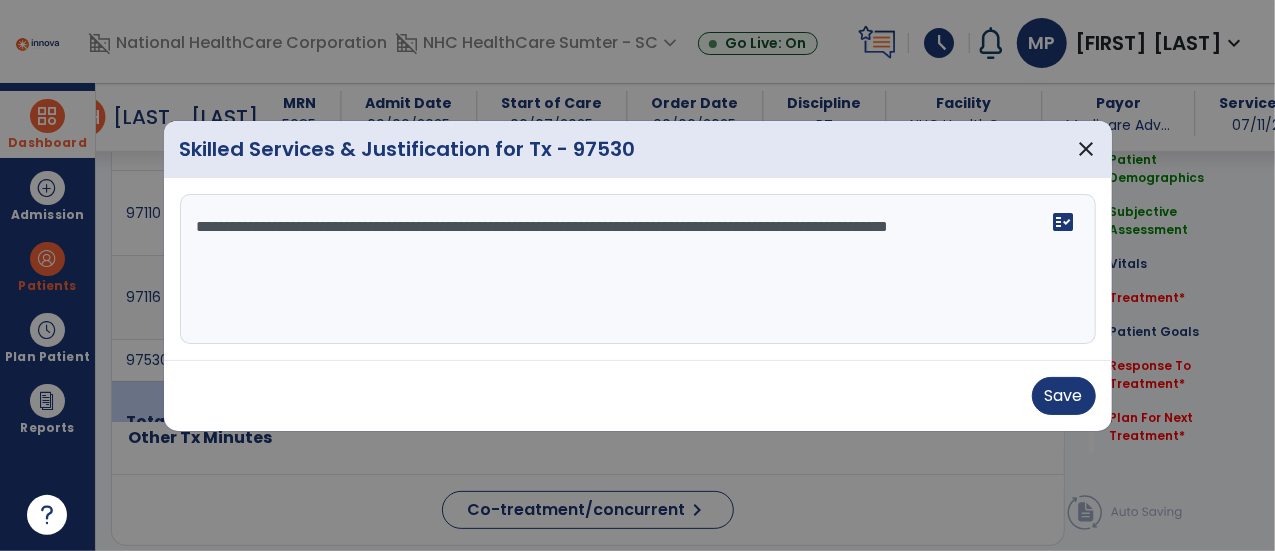 click on "**********" at bounding box center [638, 269] 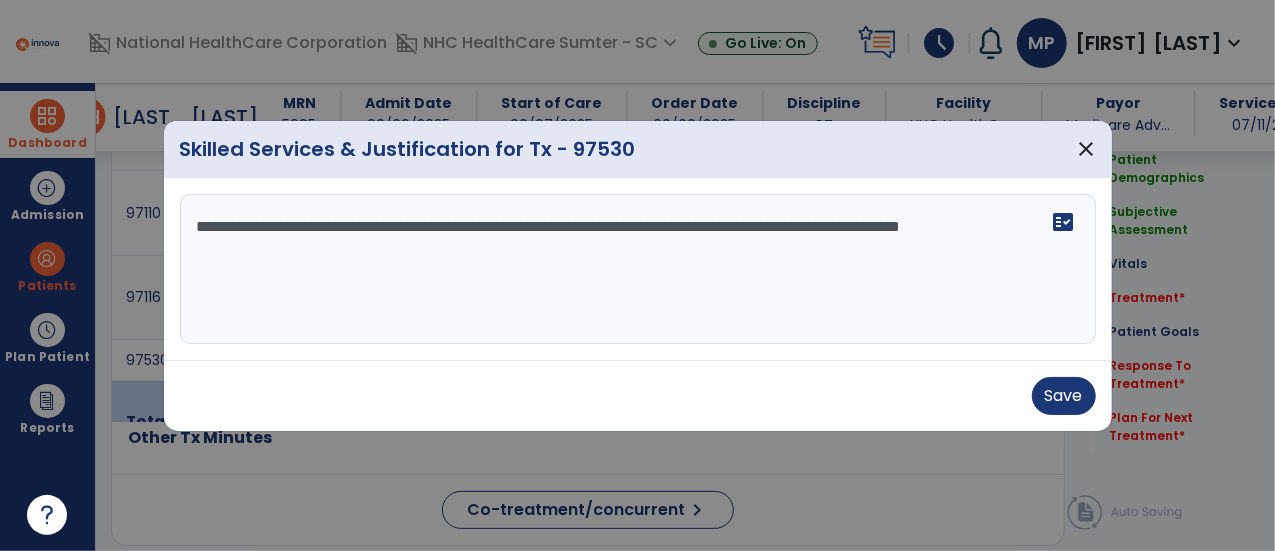 click on "**********" at bounding box center (638, 269) 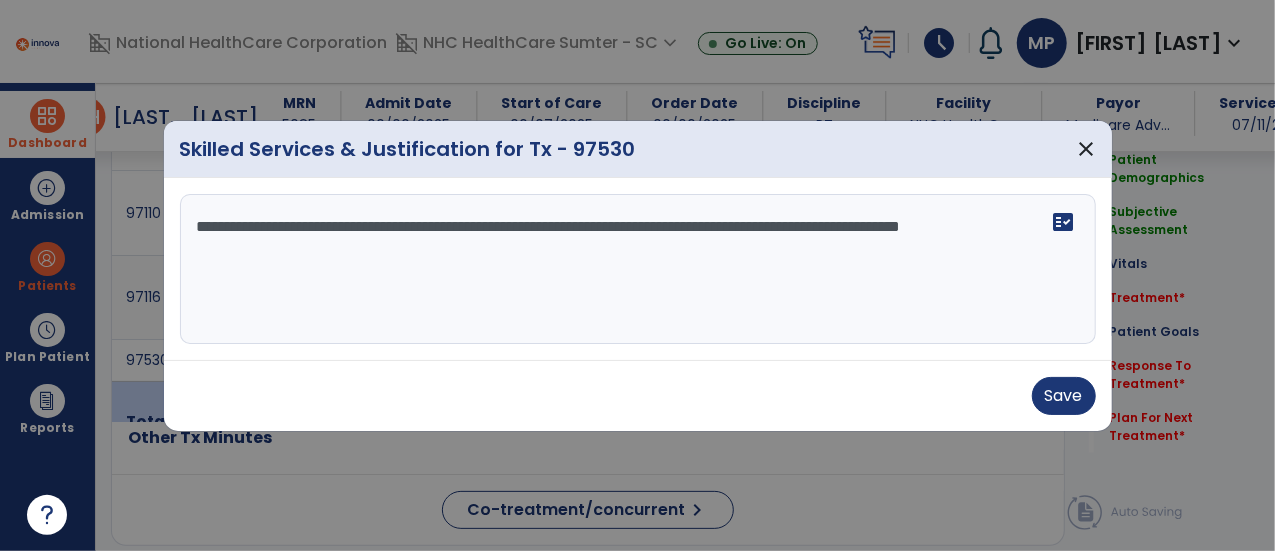 click on "**********" at bounding box center [638, 269] 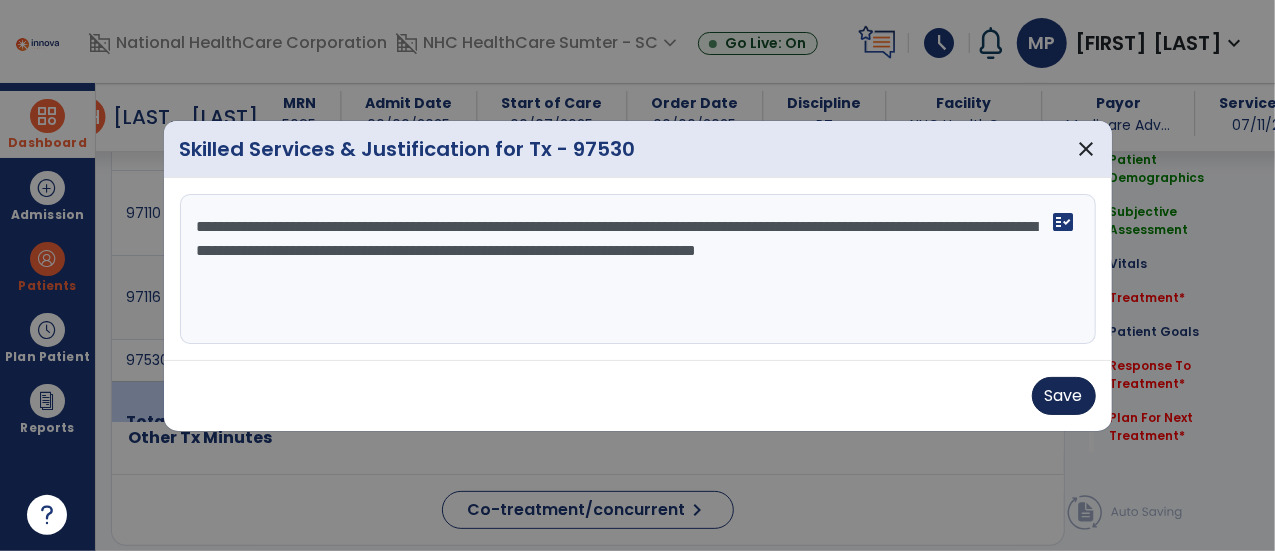 type on "**********" 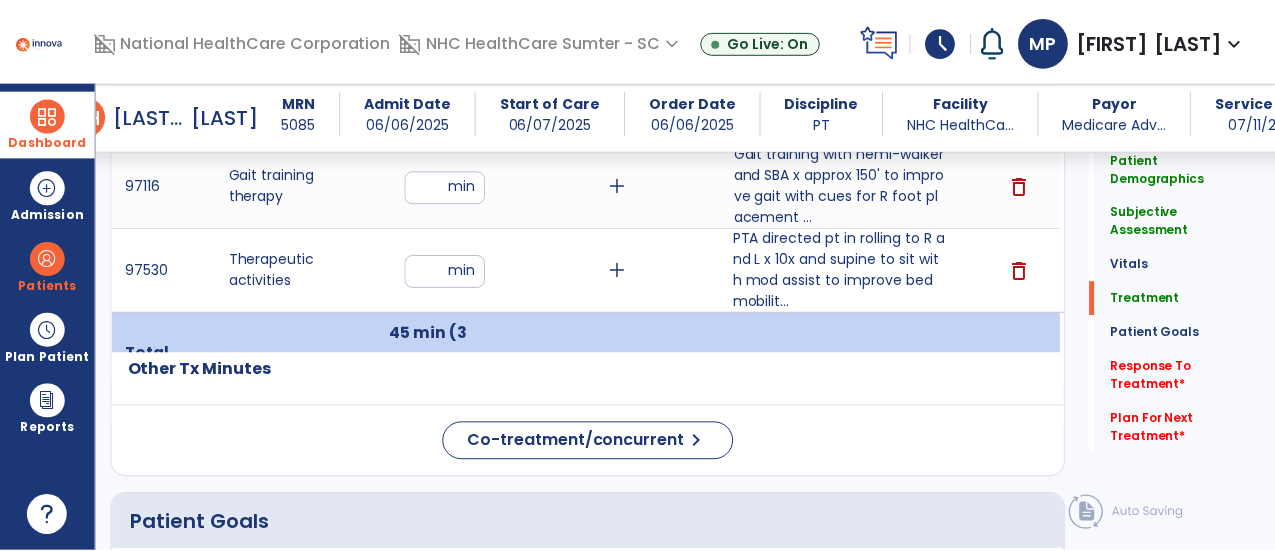 scroll, scrollTop: 1297, scrollLeft: 0, axis: vertical 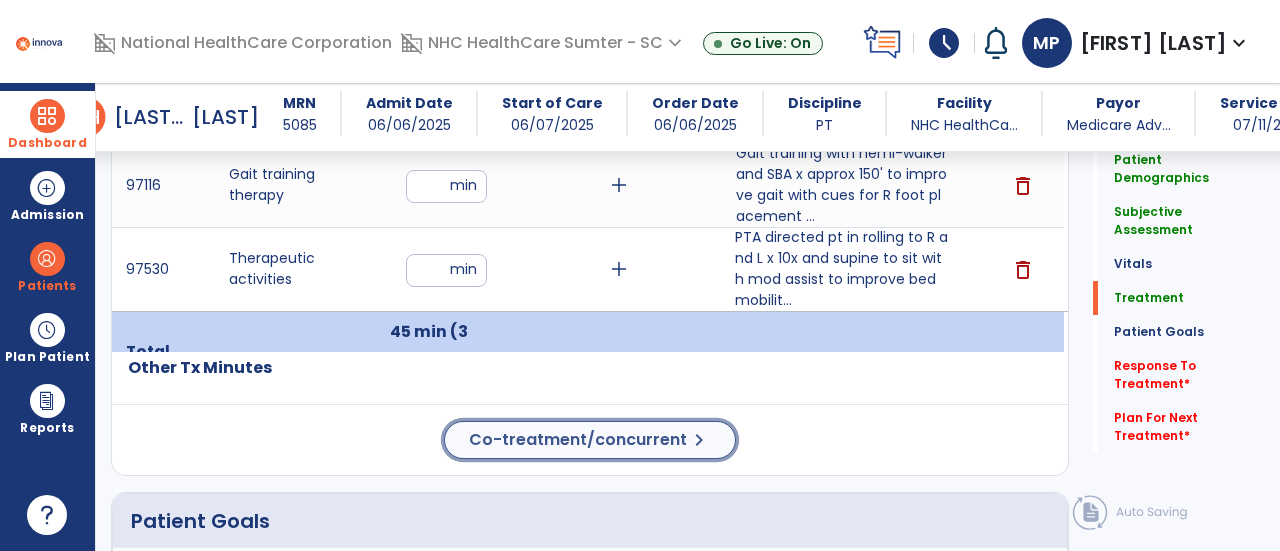 click on "chevron_right" 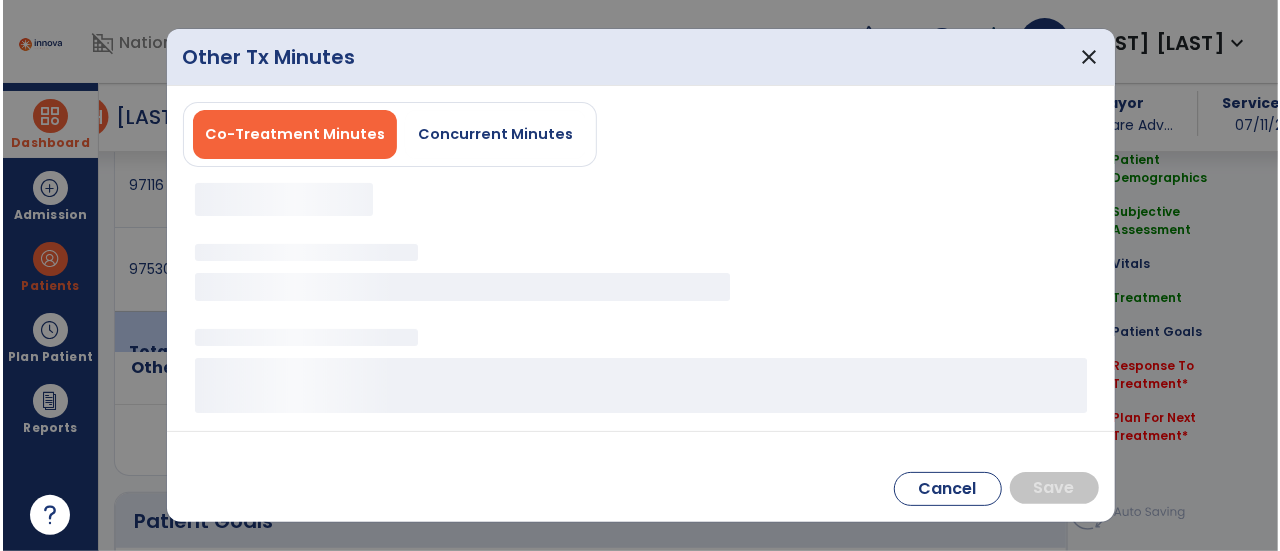 scroll, scrollTop: 1297, scrollLeft: 0, axis: vertical 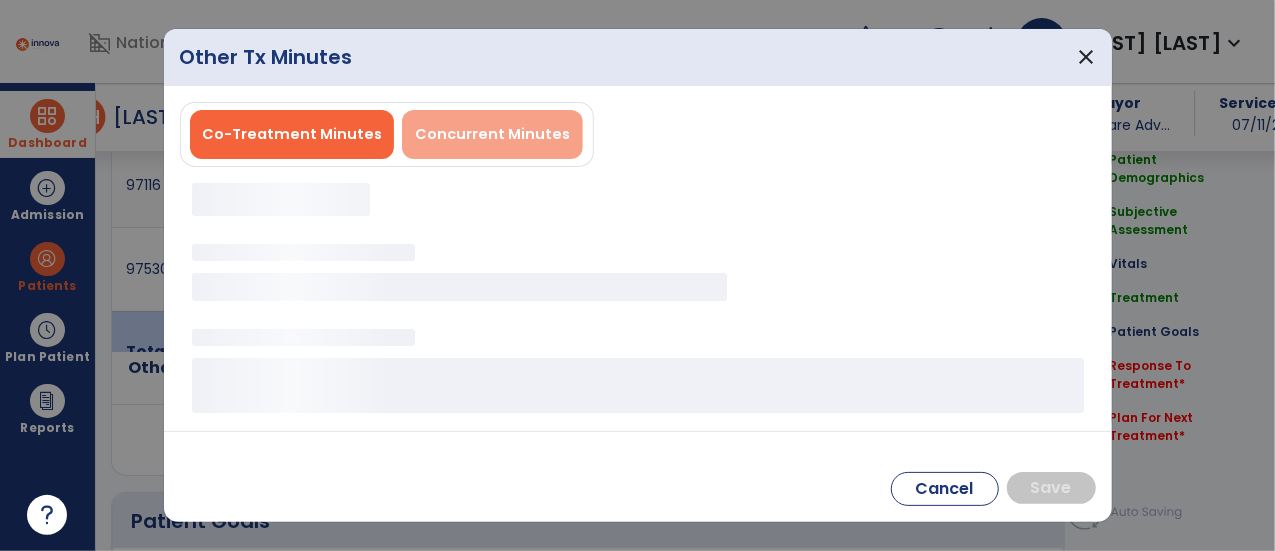 click on "Concurrent Minutes" at bounding box center [492, 134] 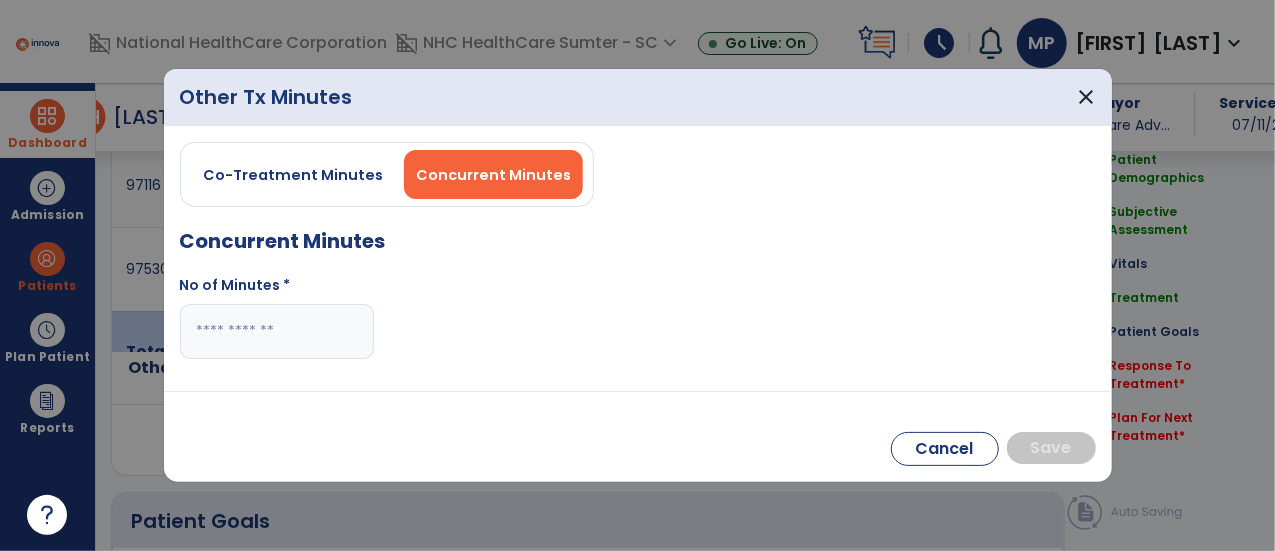 click at bounding box center (277, 331) 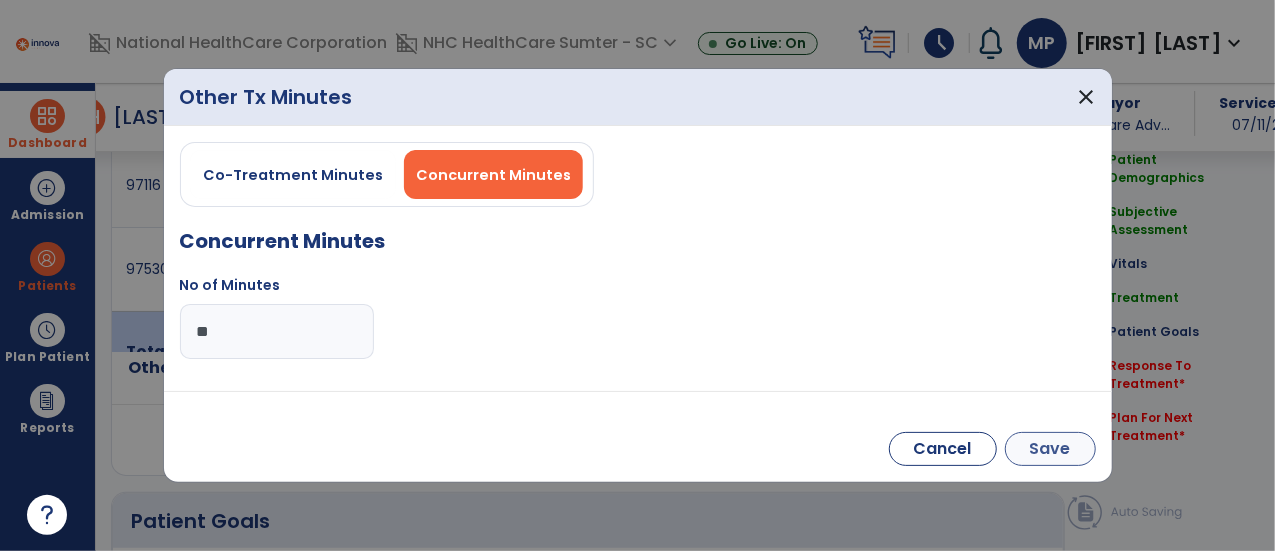 type on "**" 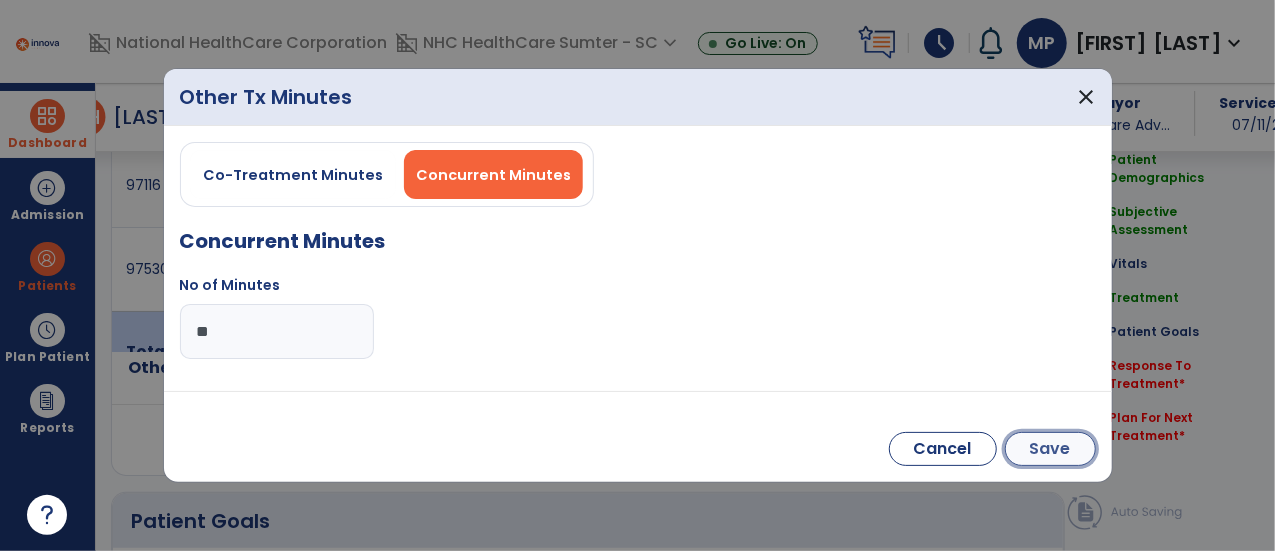click on "Save" at bounding box center [1050, 449] 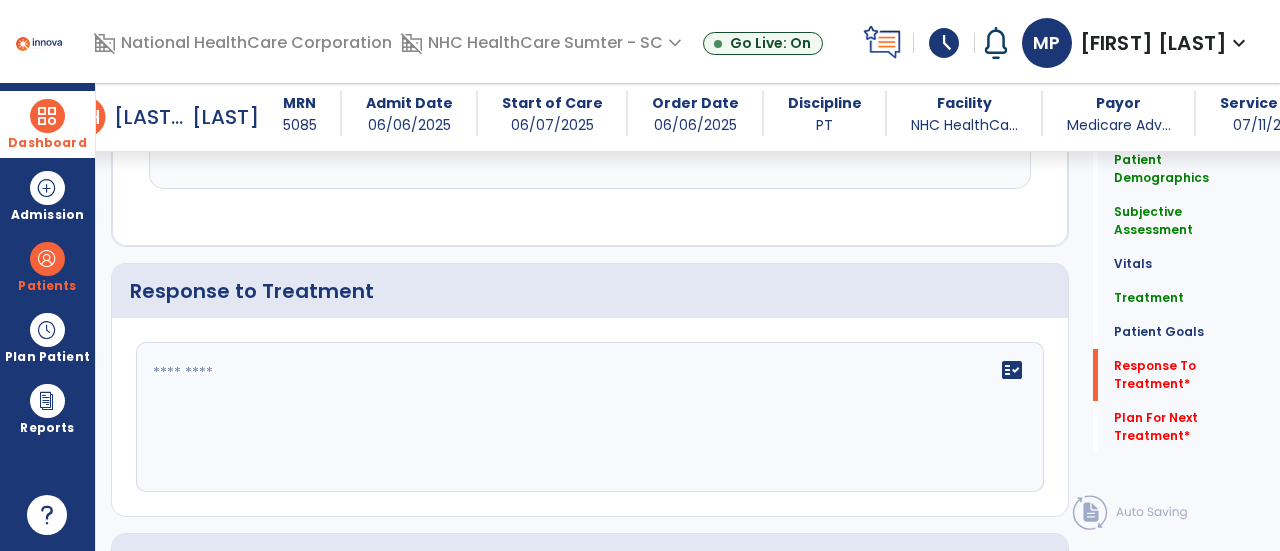 scroll, scrollTop: 3573, scrollLeft: 0, axis: vertical 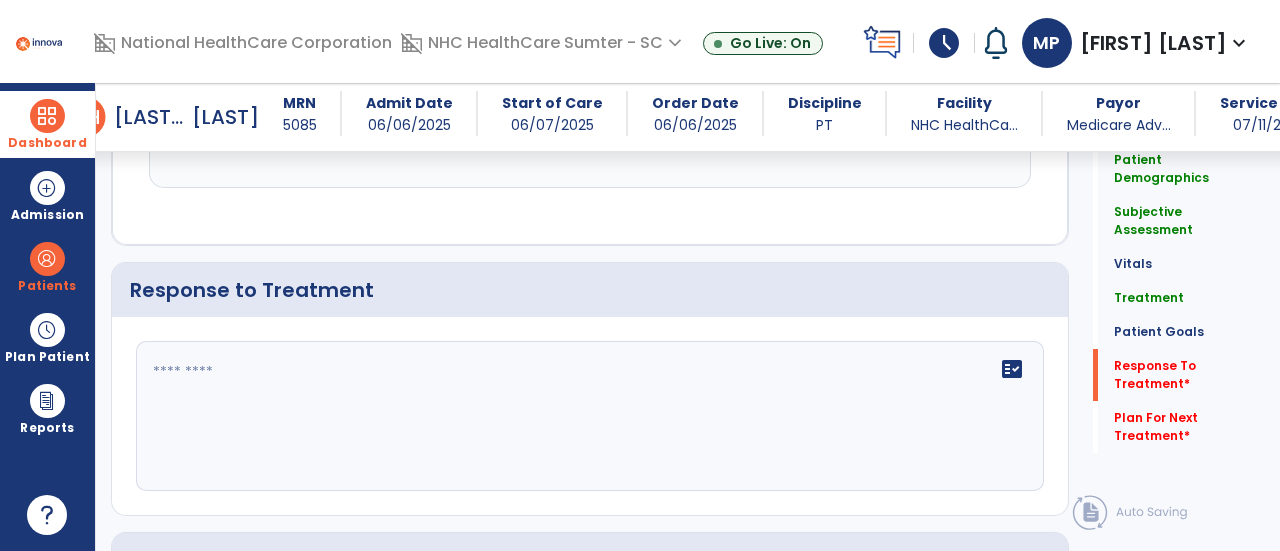 click on "fact_check" 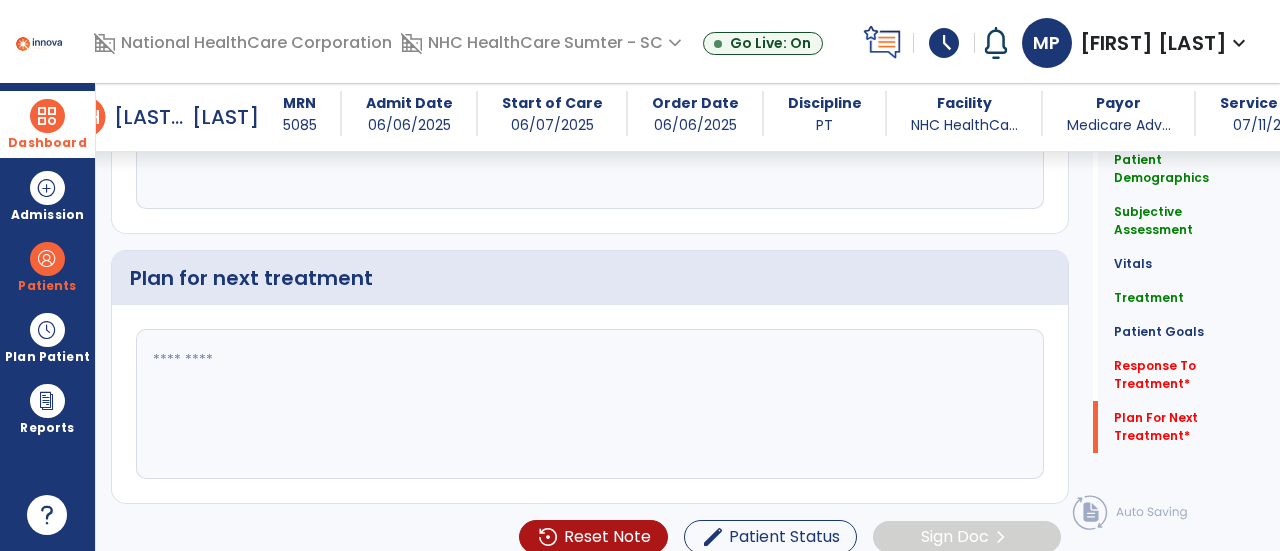scroll, scrollTop: 3861, scrollLeft: 0, axis: vertical 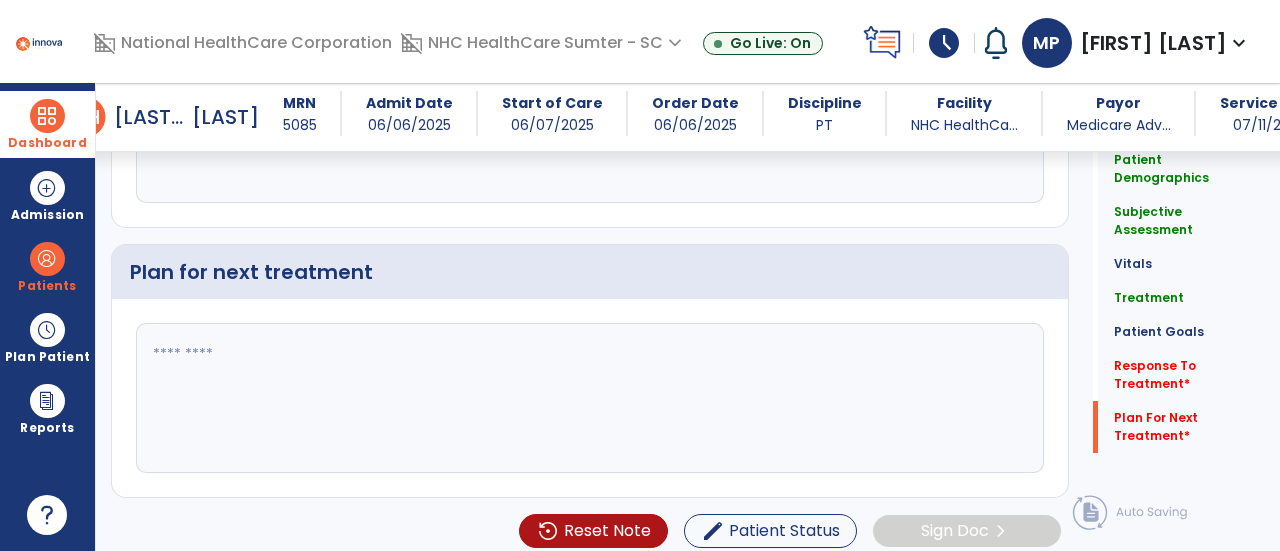 type on "**********" 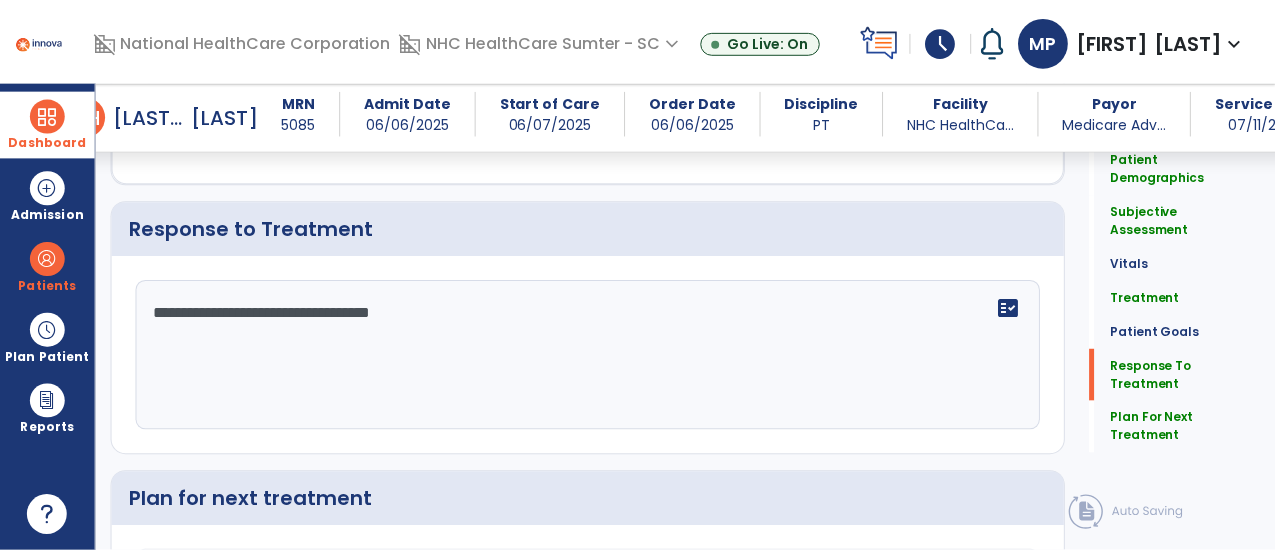 scroll, scrollTop: 3861, scrollLeft: 0, axis: vertical 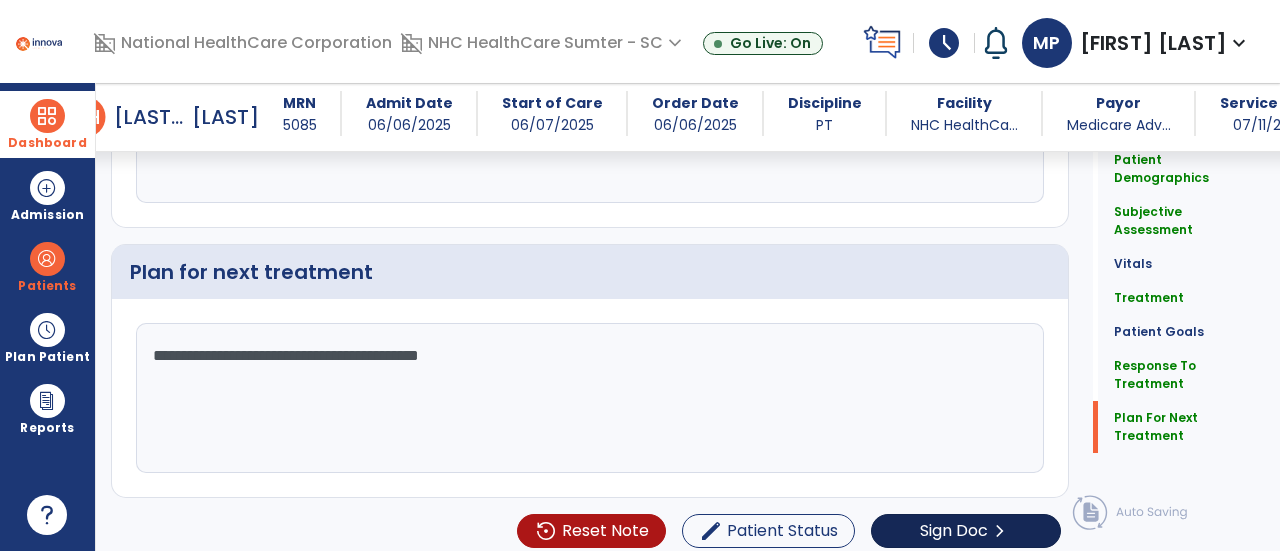 type on "**********" 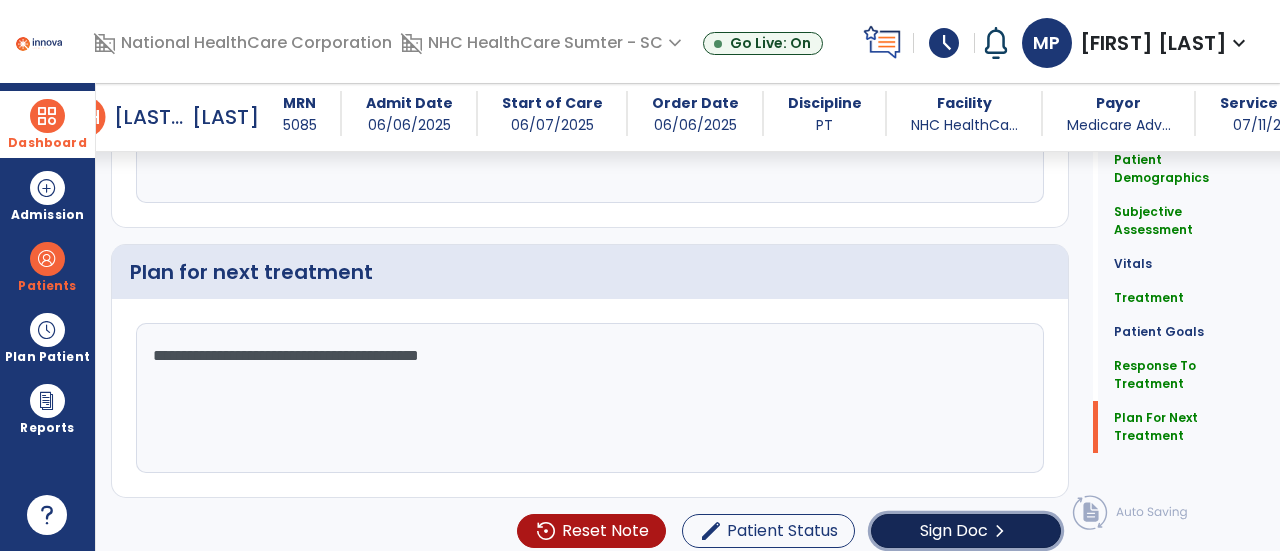 click on "Sign Doc" 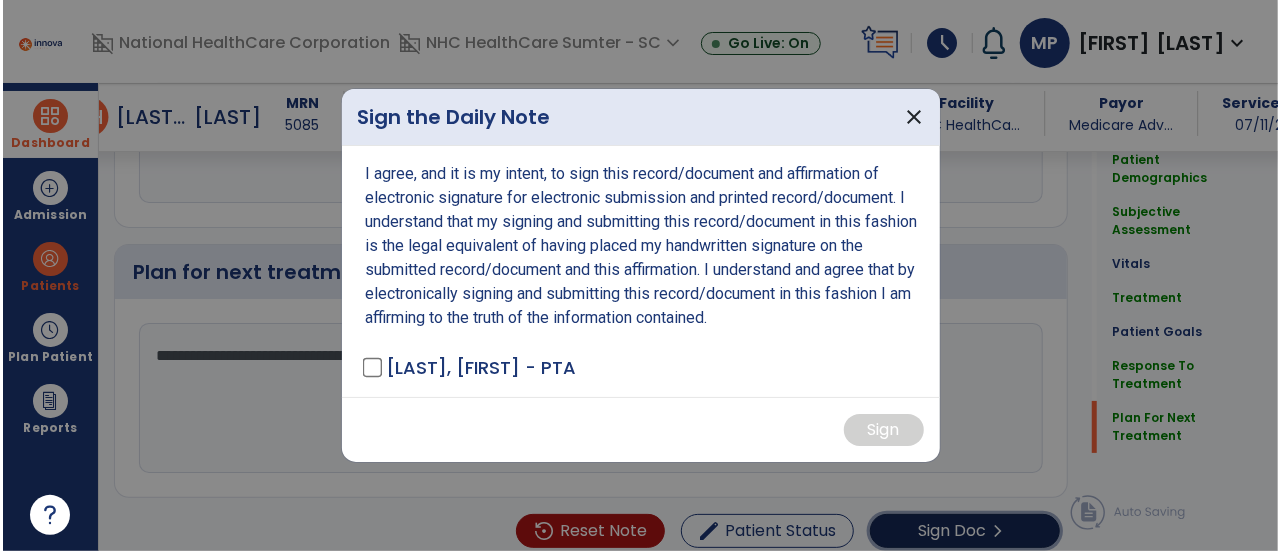 scroll, scrollTop: 3861, scrollLeft: 0, axis: vertical 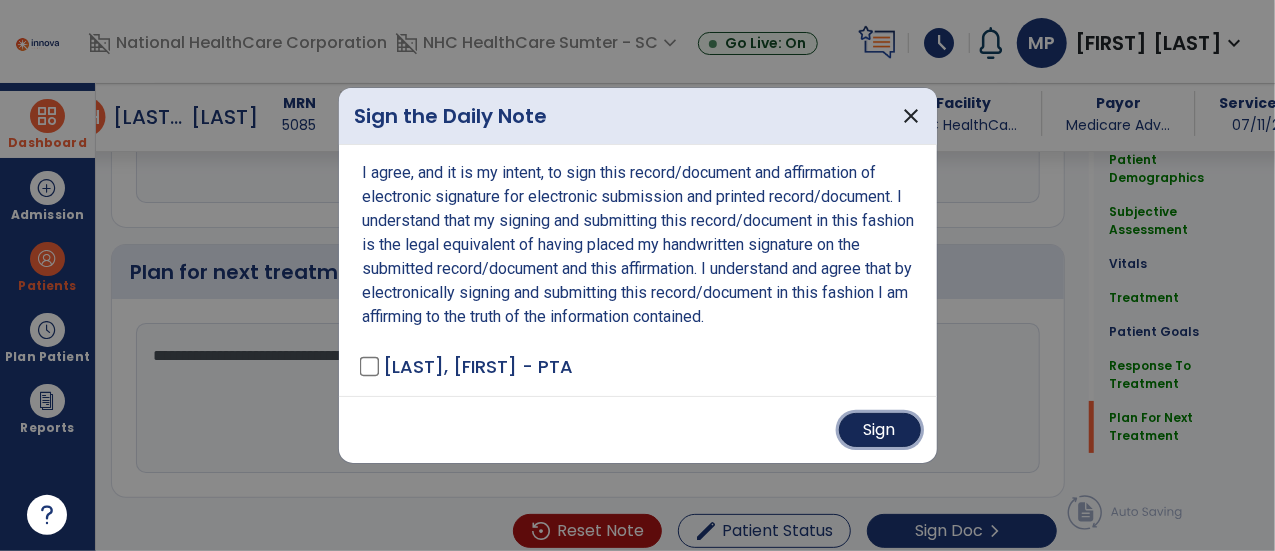 click on "Sign" at bounding box center [880, 430] 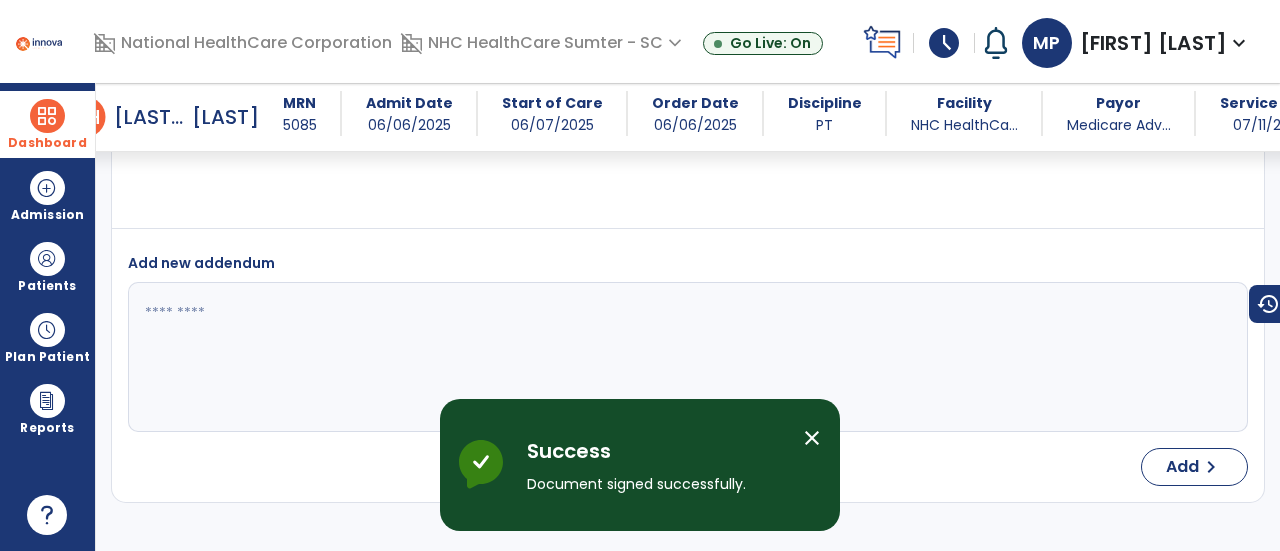 scroll, scrollTop: 5036, scrollLeft: 0, axis: vertical 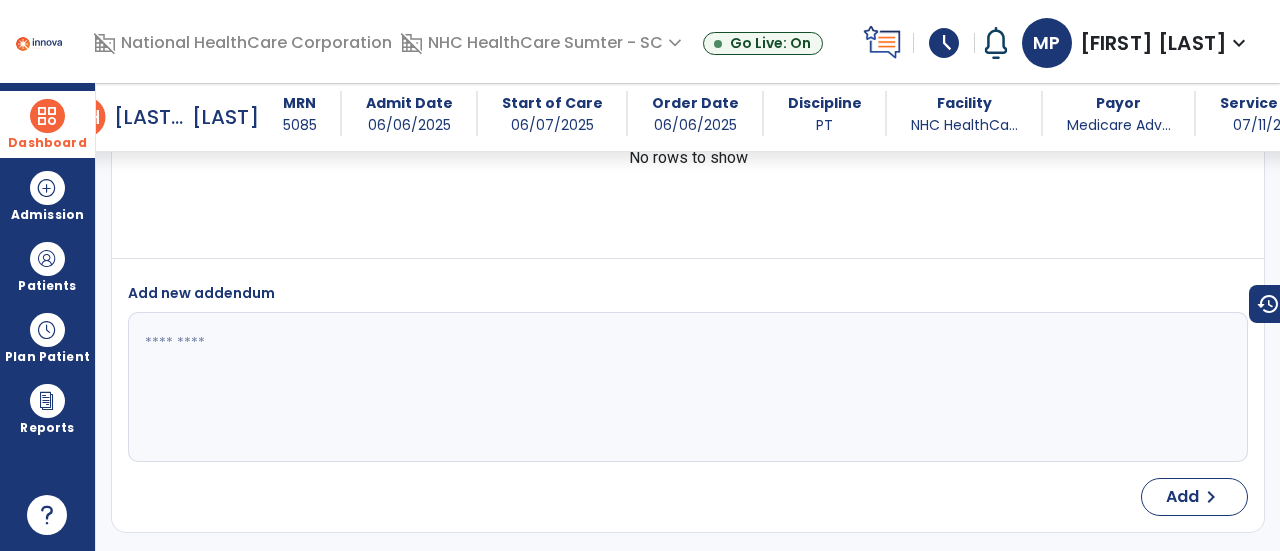 click on "Dashboard" at bounding box center [47, 124] 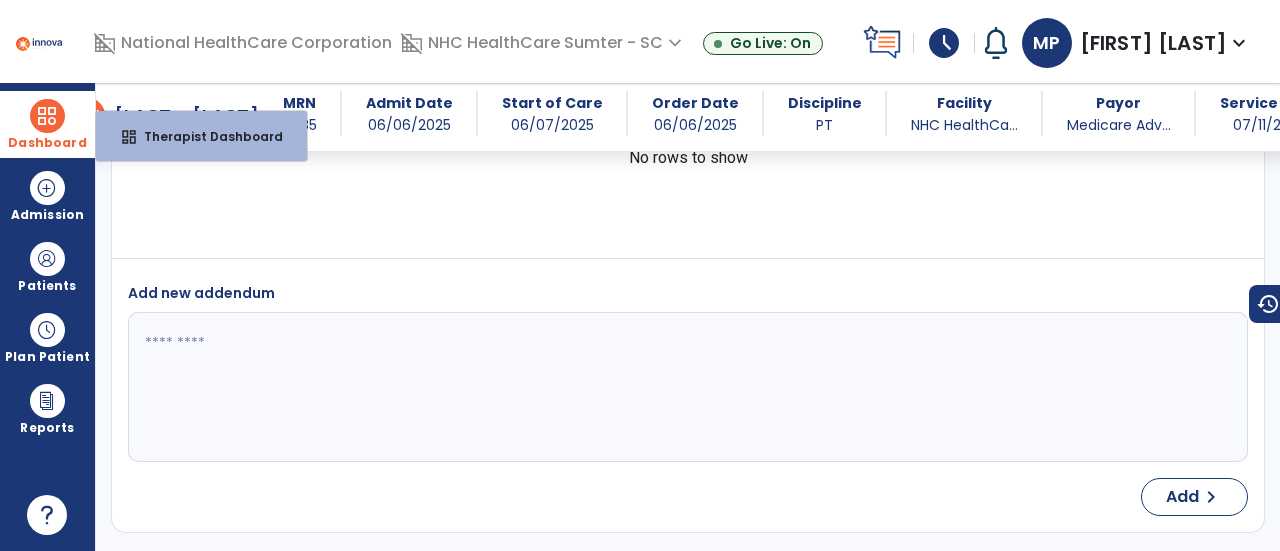 click at bounding box center (47, 116) 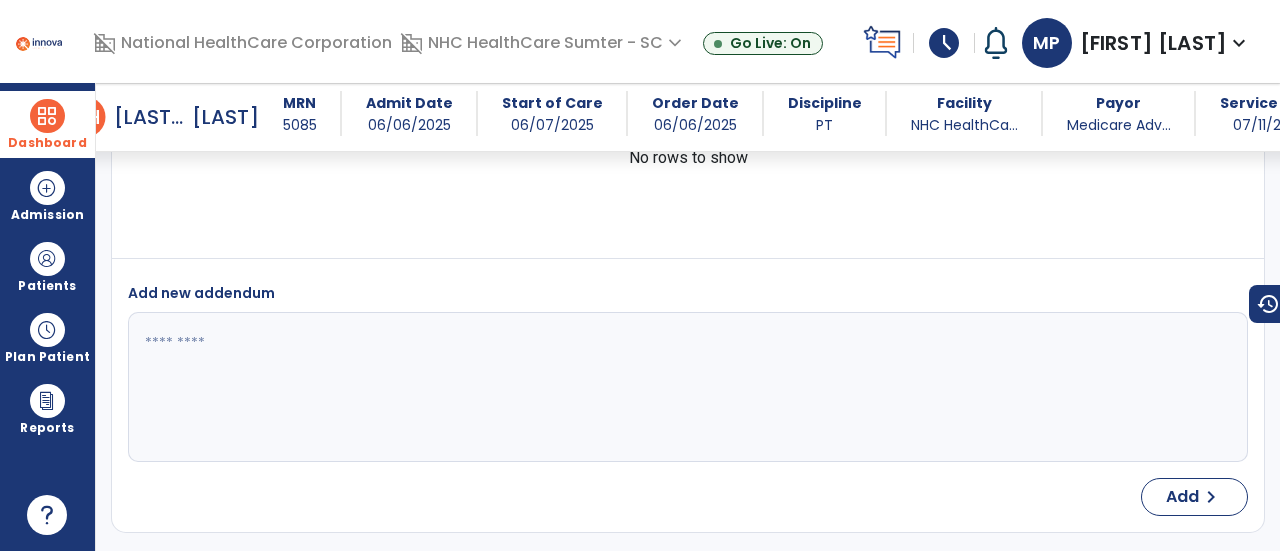 click on "Dashboard" at bounding box center (47, 143) 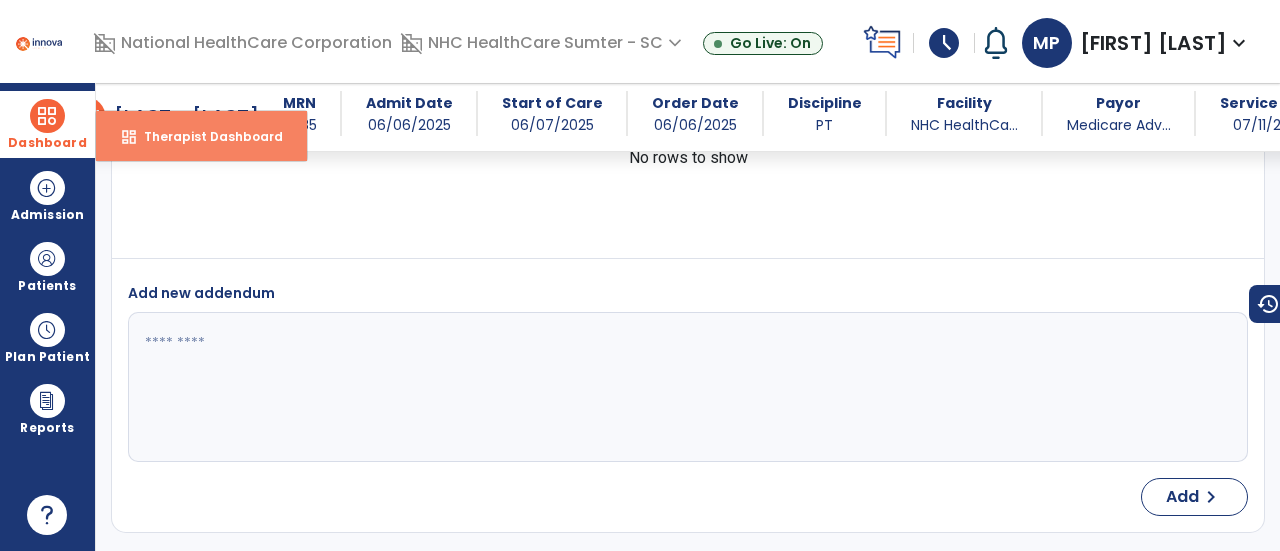 click on "dashboard  Therapist Dashboard" at bounding box center (201, 136) 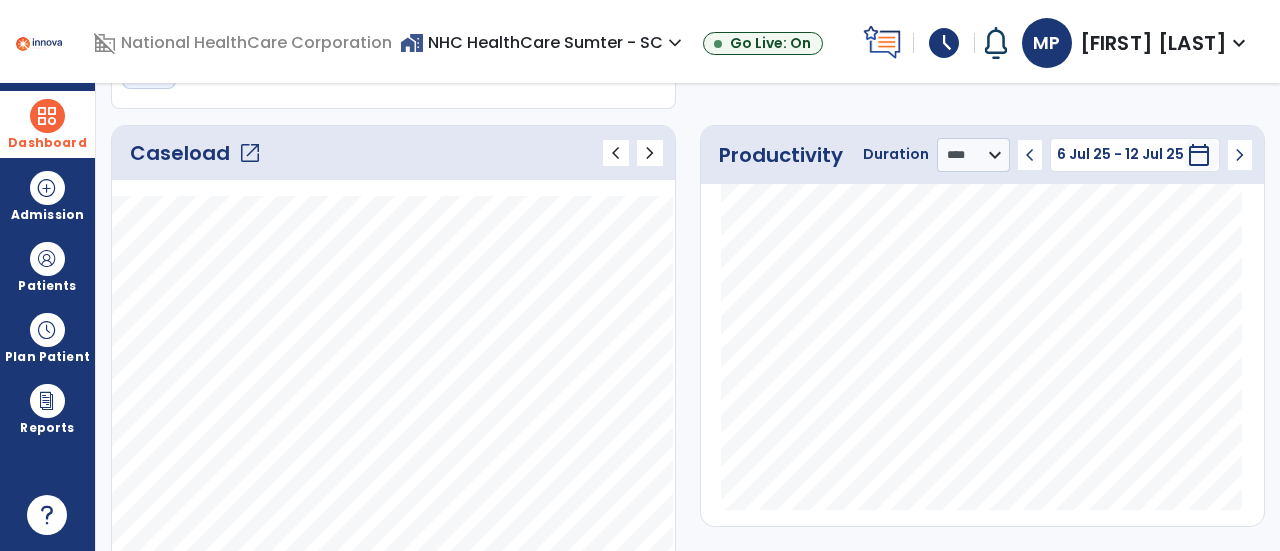 click on "open_in_new" 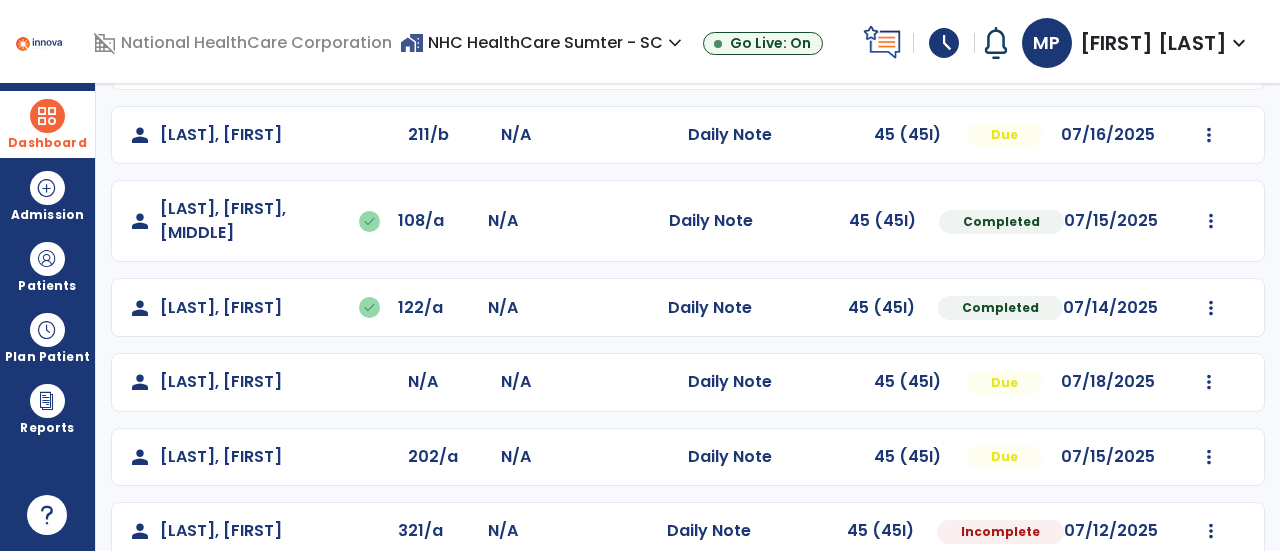 scroll, scrollTop: 333, scrollLeft: 0, axis: vertical 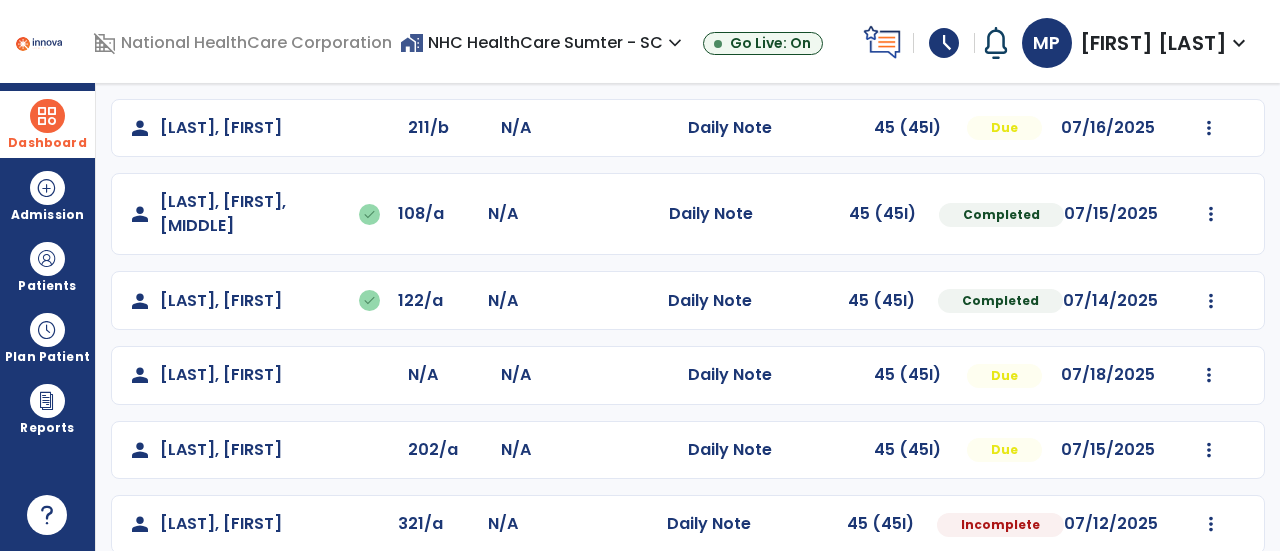 click on "person   [LAST], [FIRST]  N/A N/A  Daily Note   45 (45I)  Due 07/18/2025  Mark Visit As Complete   Reset Note   Open Document   G + C Mins" 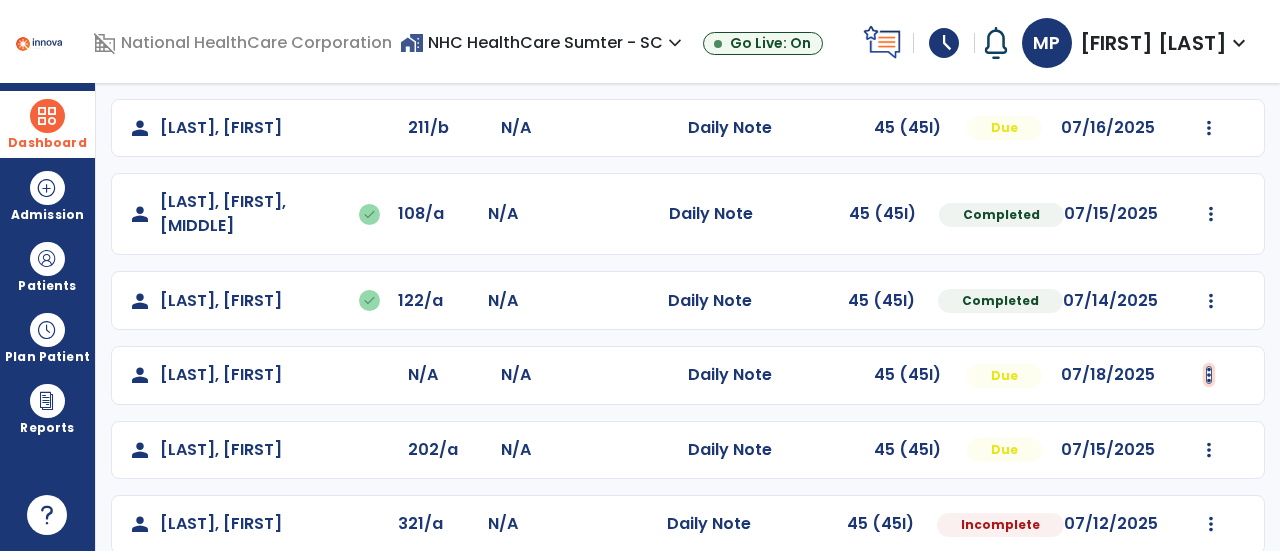 click at bounding box center [1209, -21] 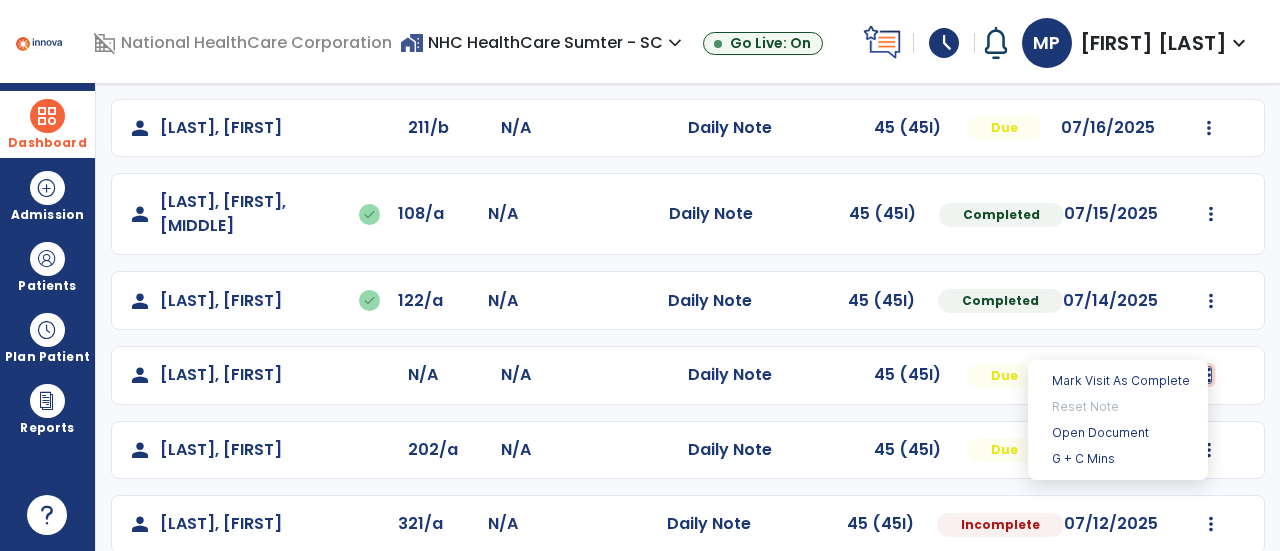click at bounding box center [1209, 375] 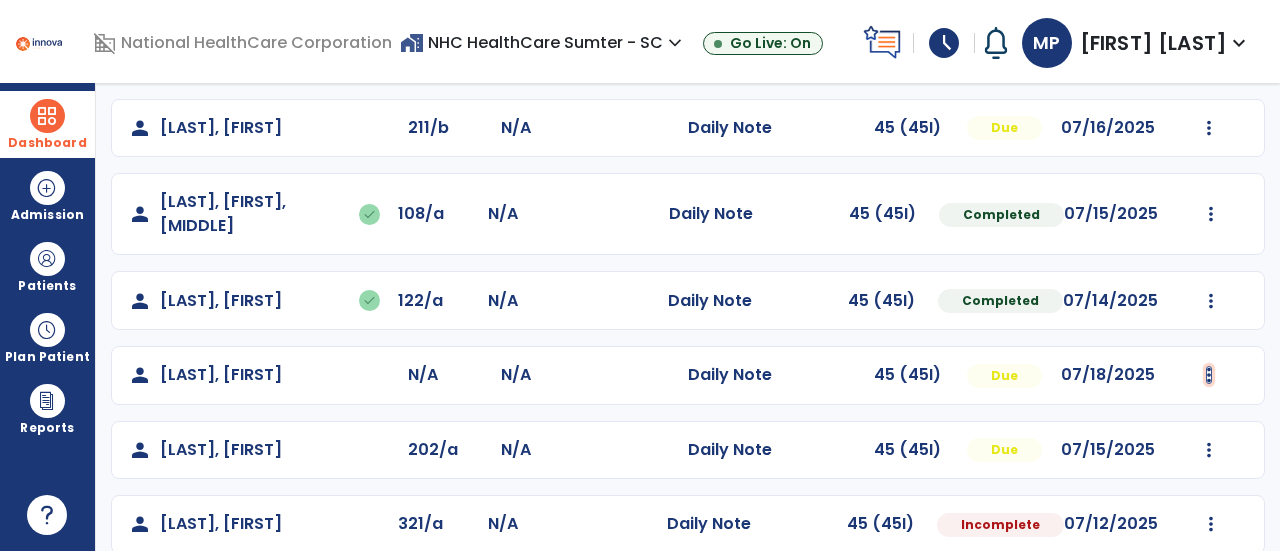 click at bounding box center [1209, -21] 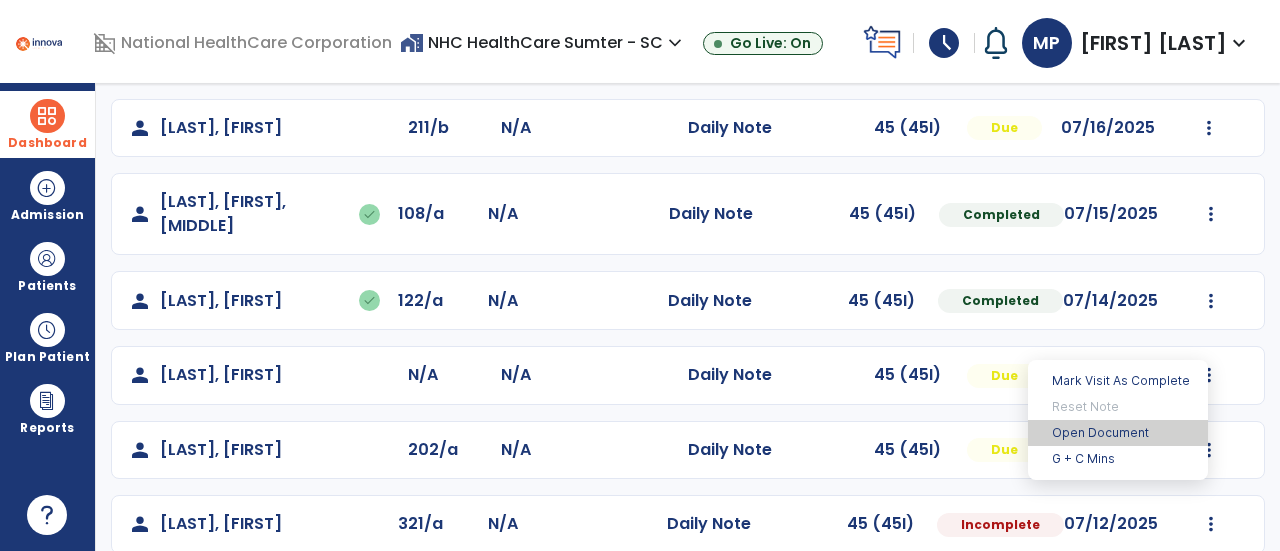 click on "Open Document" at bounding box center [1118, 433] 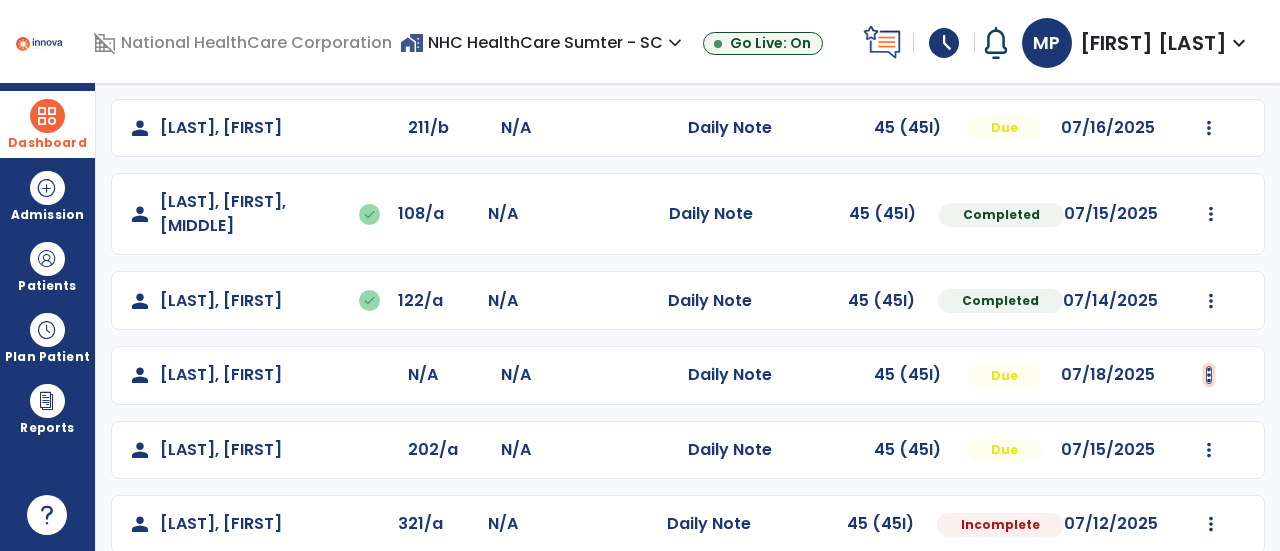 click at bounding box center [1209, -21] 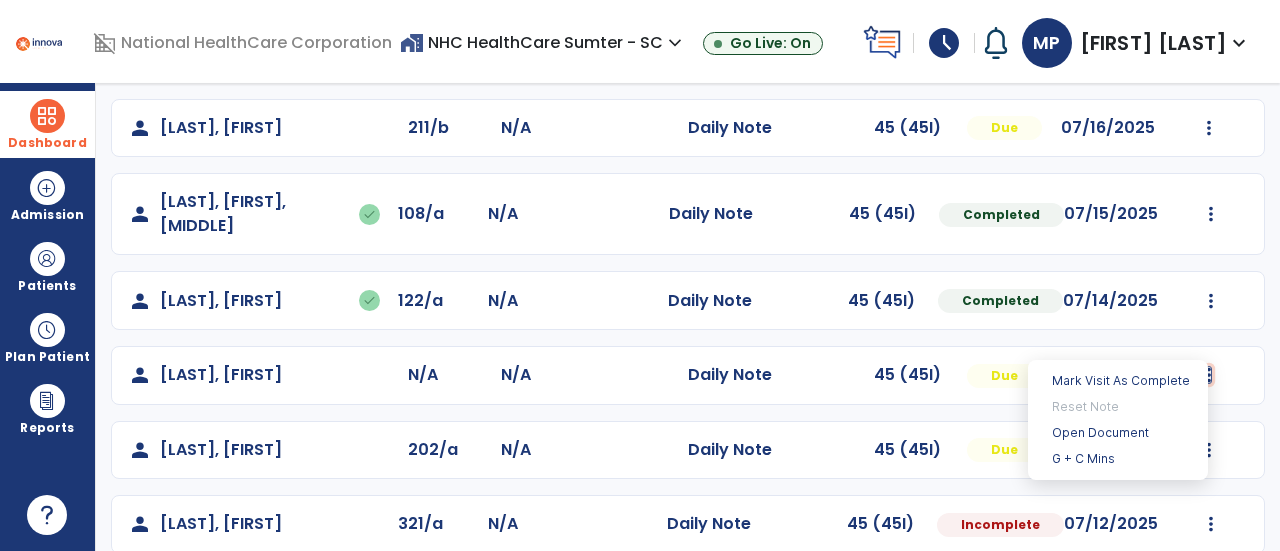 click at bounding box center [1209, 375] 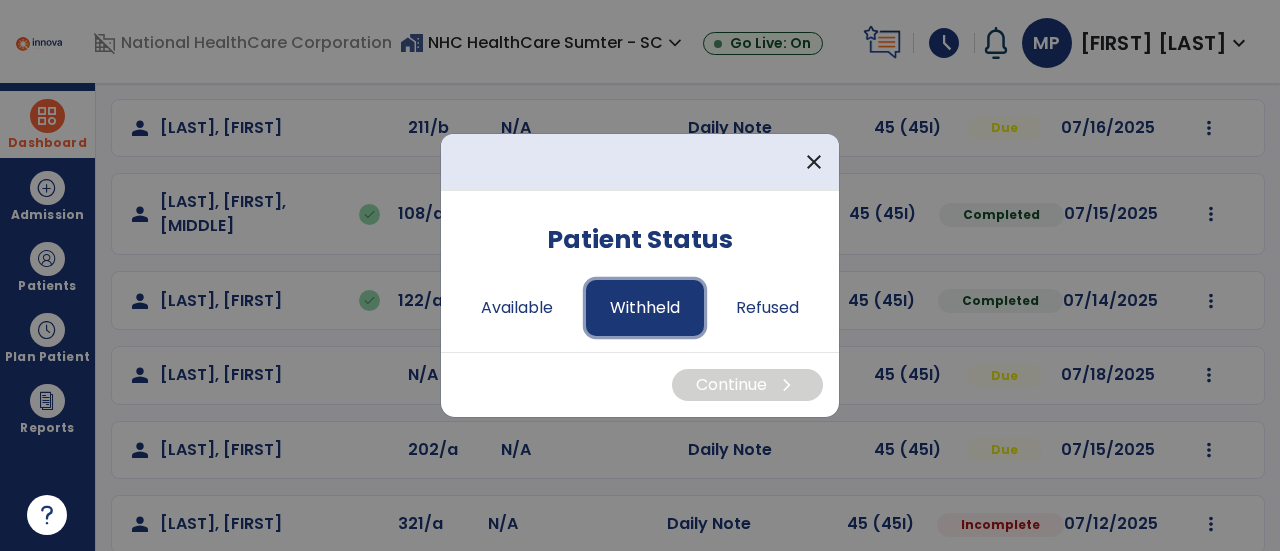 click on "Withheld" at bounding box center [645, 308] 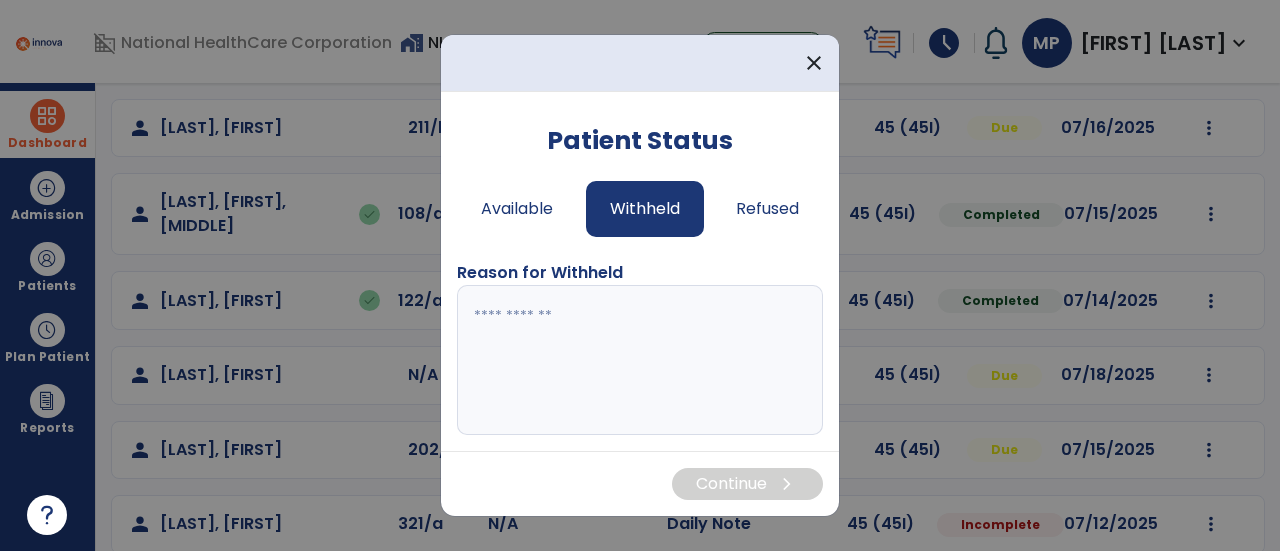 click at bounding box center [640, 360] 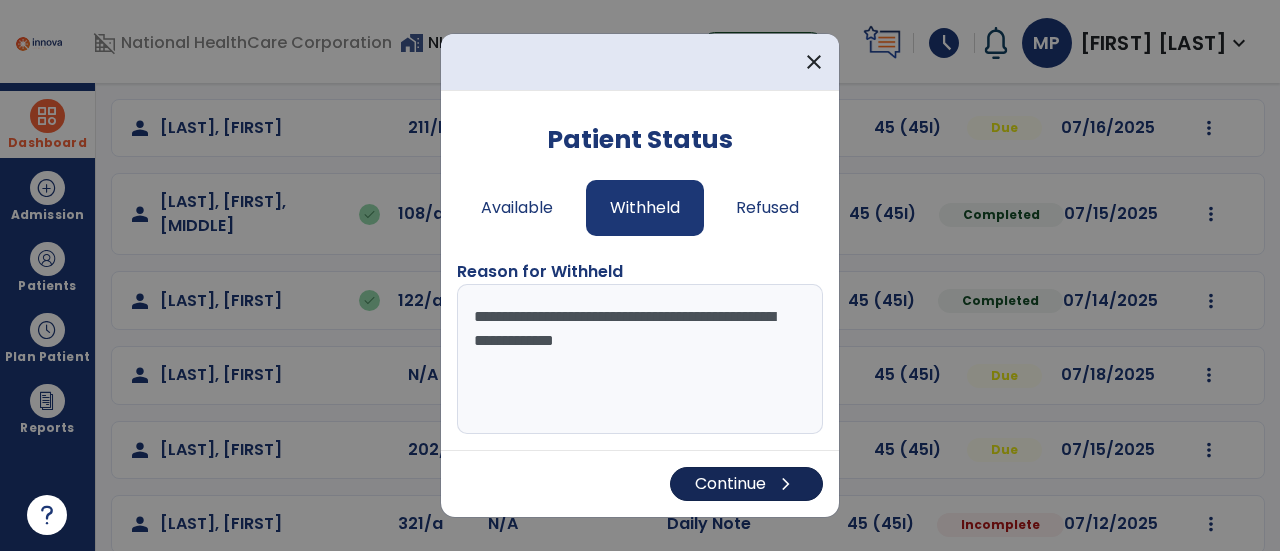 type on "**********" 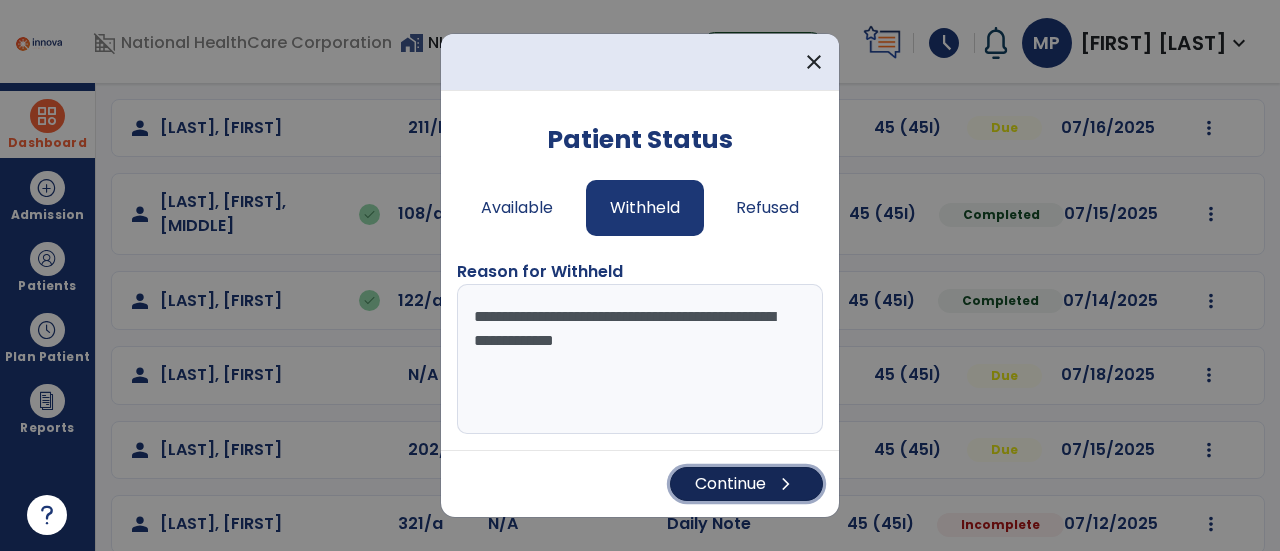 click on "Continue   chevron_right" at bounding box center (746, 484) 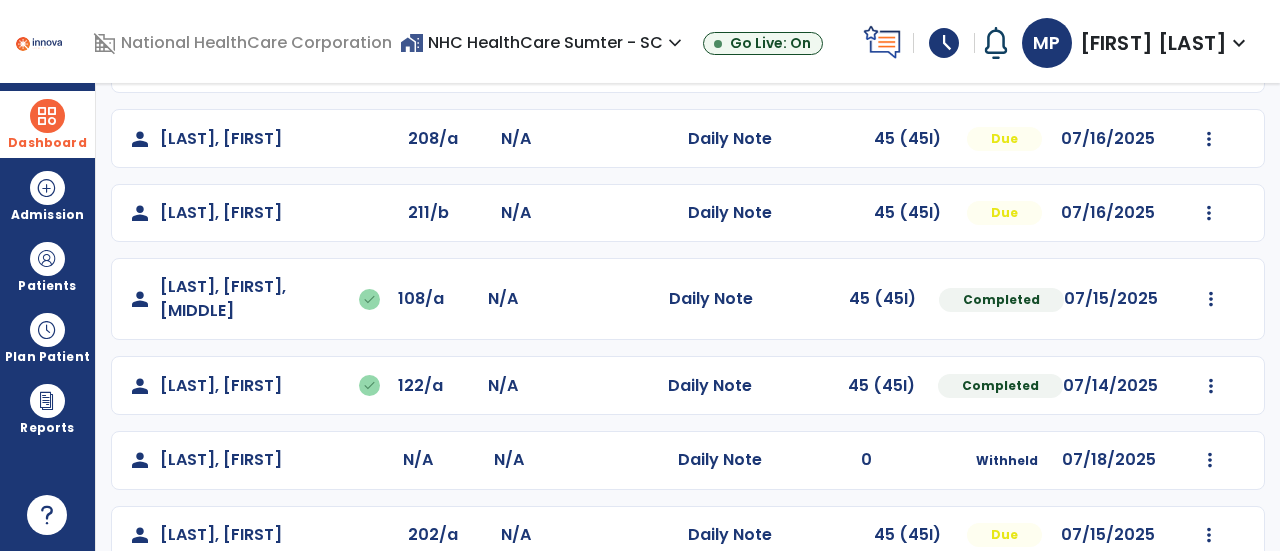 scroll, scrollTop: 248, scrollLeft: 0, axis: vertical 